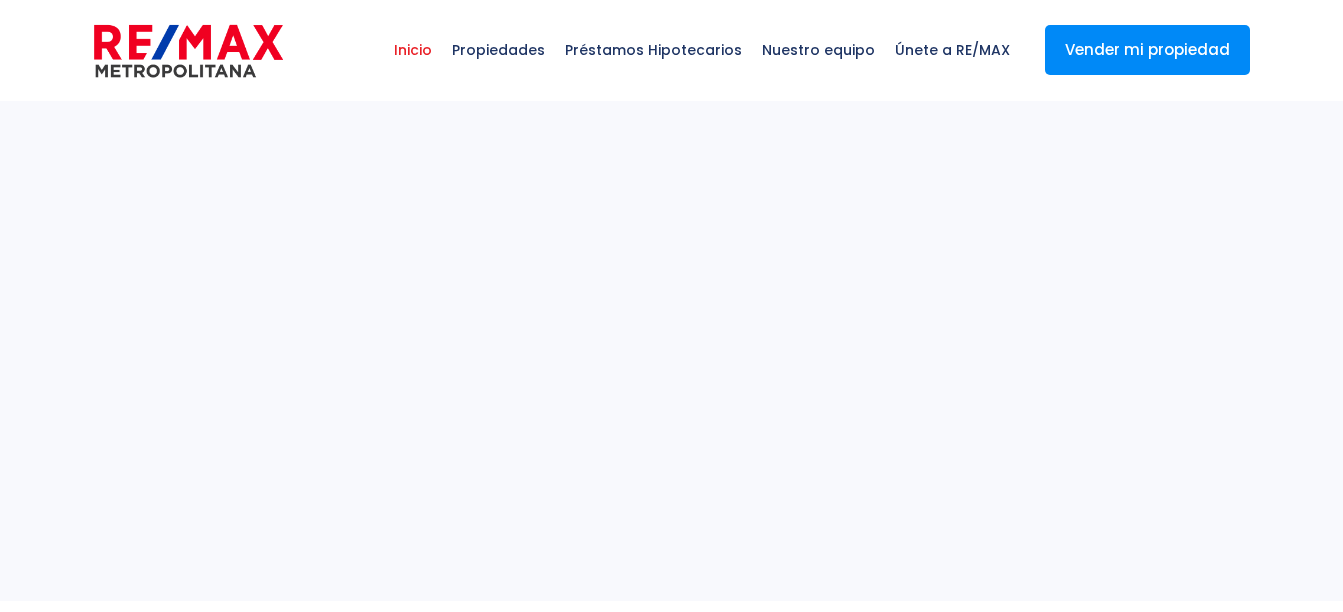 select 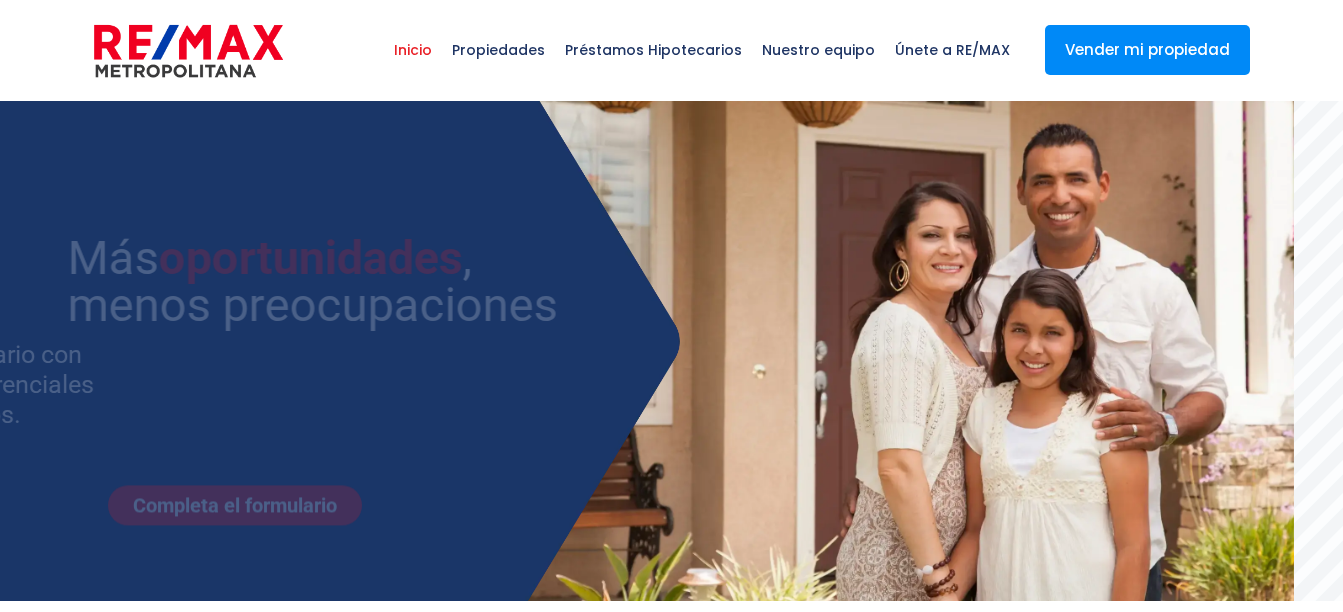 scroll, scrollTop: 0, scrollLeft: 0, axis: both 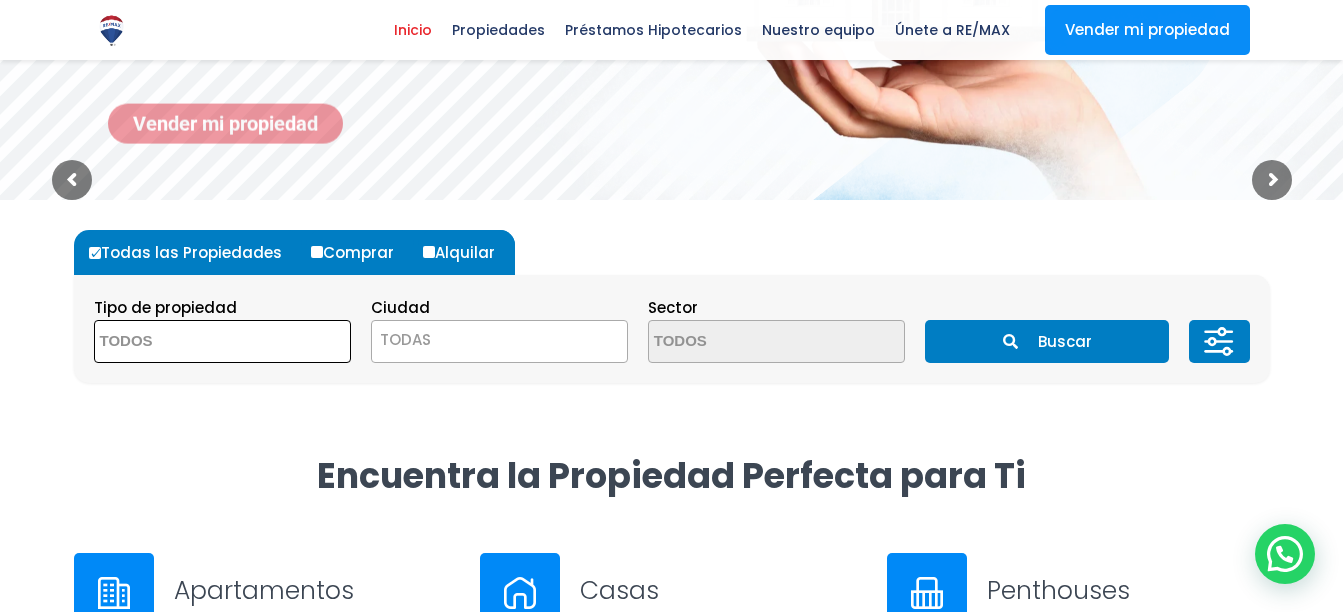 click at bounding box center [192, 342] 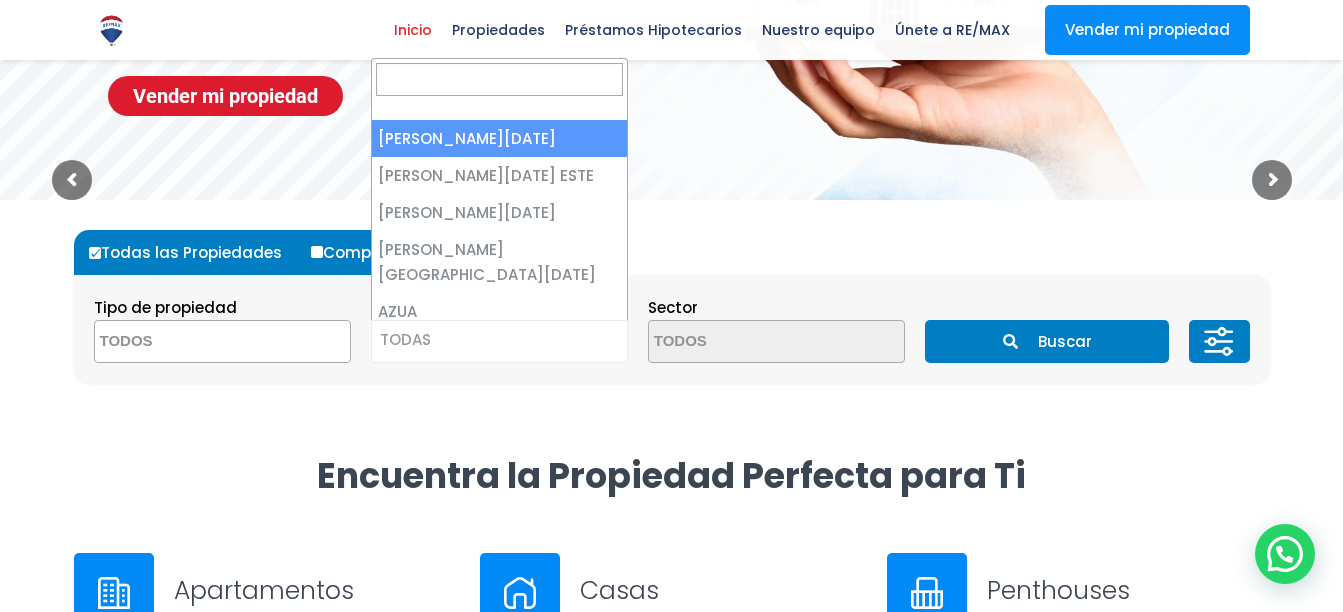 click on "TODAS" at bounding box center [405, 339] 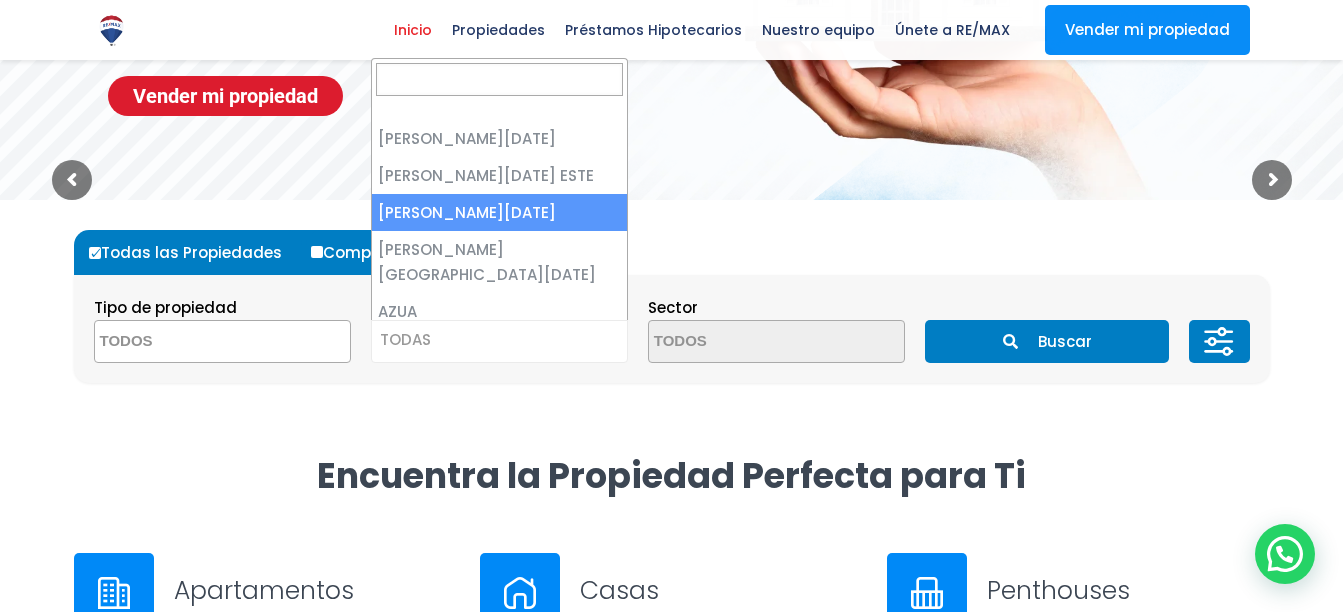 select on "149" 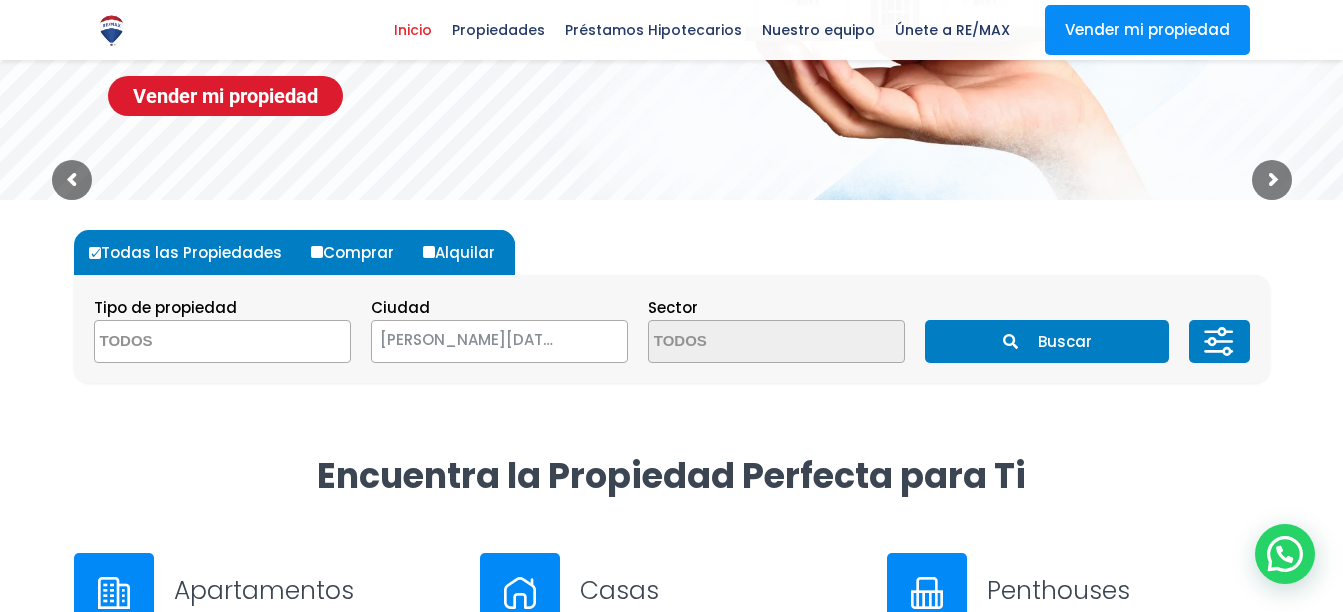 click on "Buscar" at bounding box center [1047, 341] 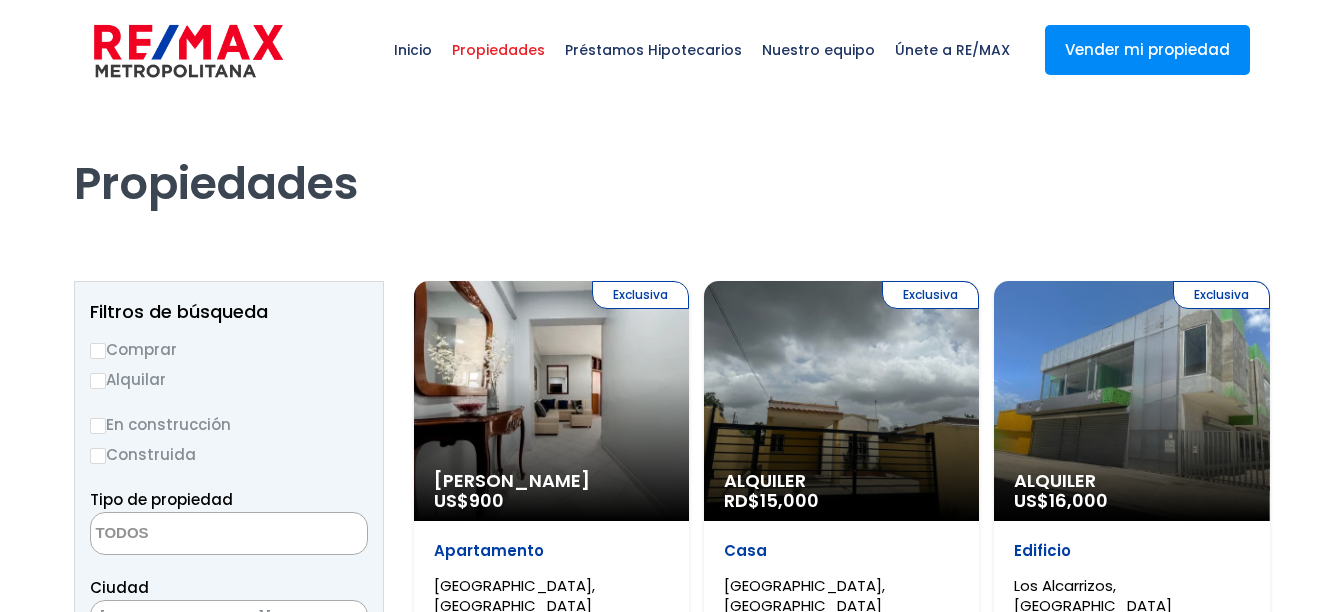 select 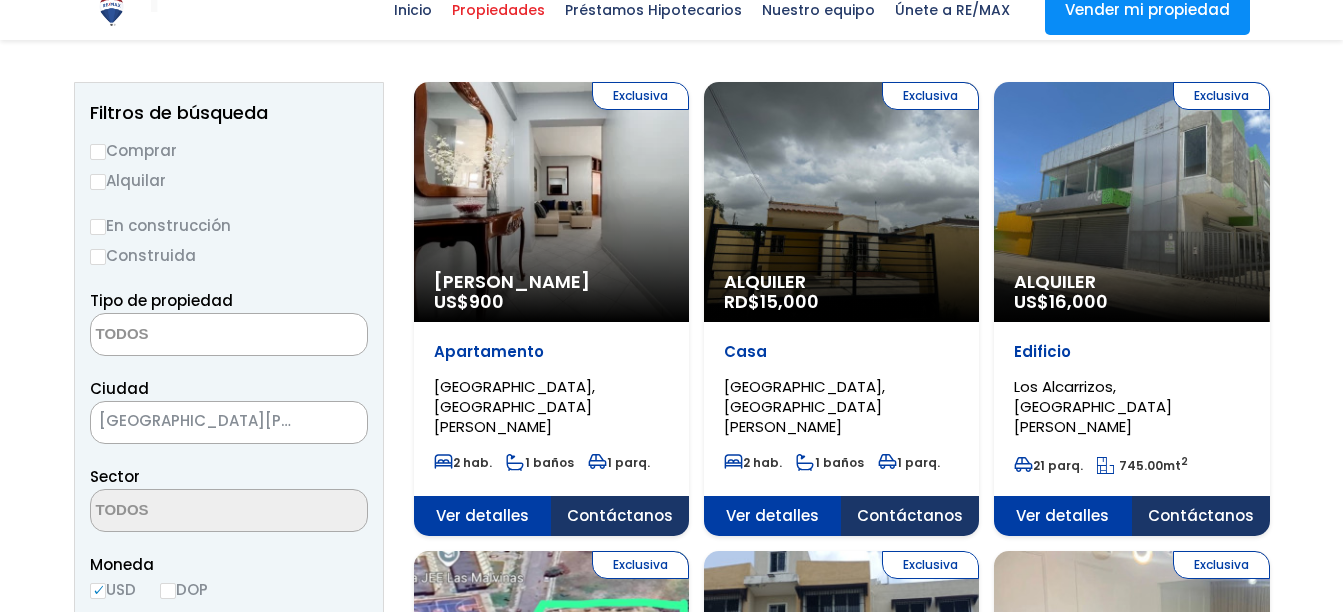 scroll, scrollTop: 200, scrollLeft: 0, axis: vertical 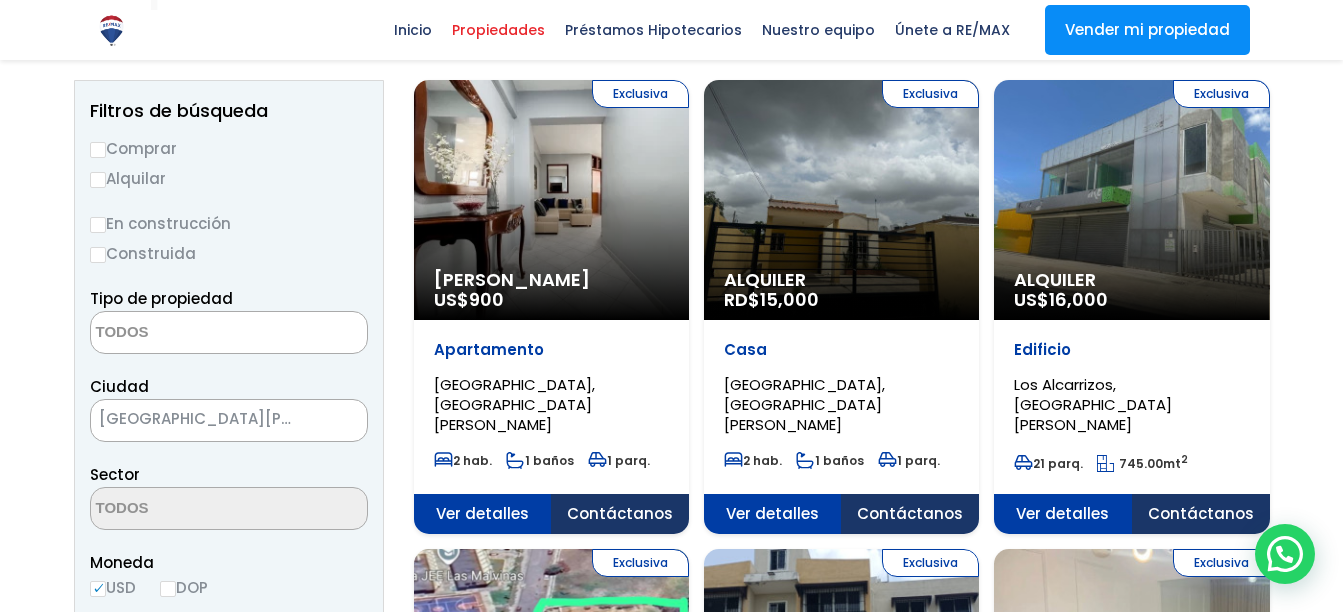 click on "Exclusiva
Alquiler
RD$  15,000" at bounding box center (551, 200) 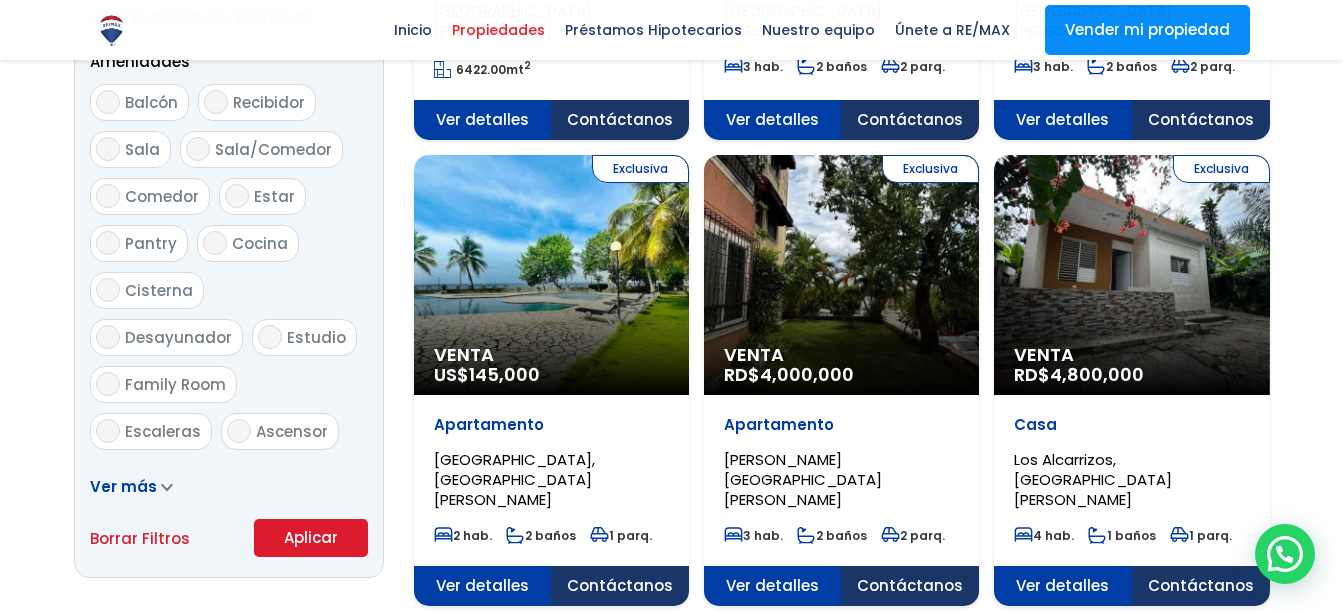 scroll, scrollTop: 1100, scrollLeft: 0, axis: vertical 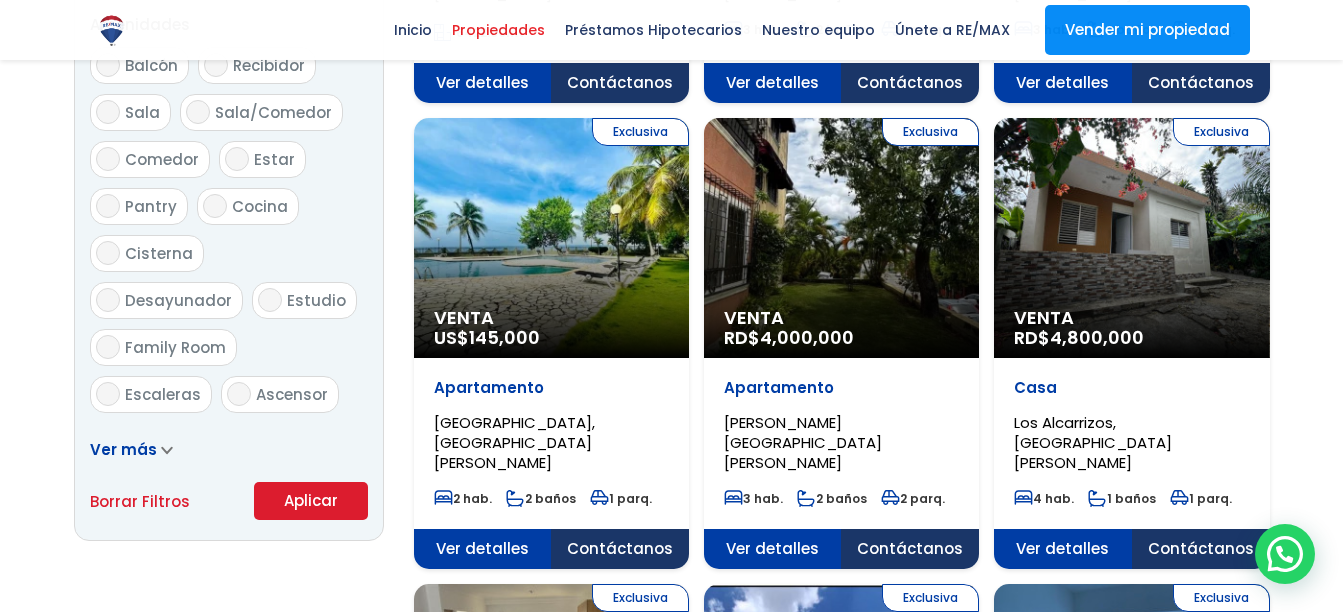 click on "Exclusiva
Venta
RD$  4,800,000" at bounding box center [551, -700] 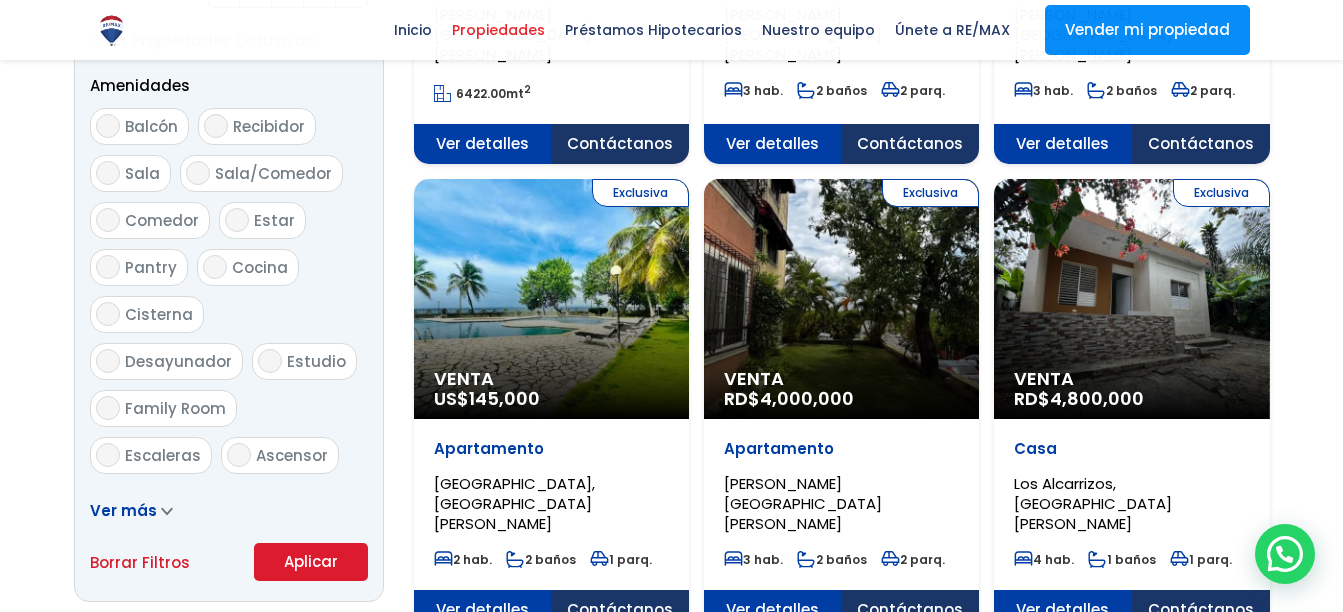 scroll, scrollTop: 1000, scrollLeft: 0, axis: vertical 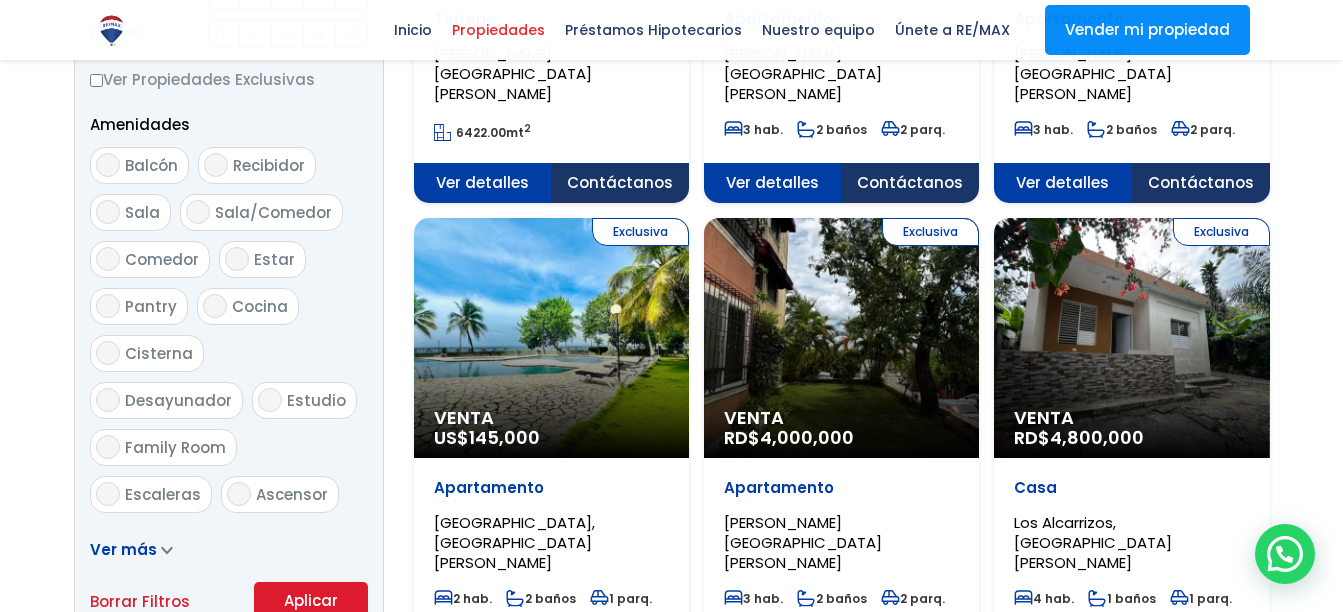 click on "Exclusiva
Venta
RD$  4,000,000" at bounding box center [551, -600] 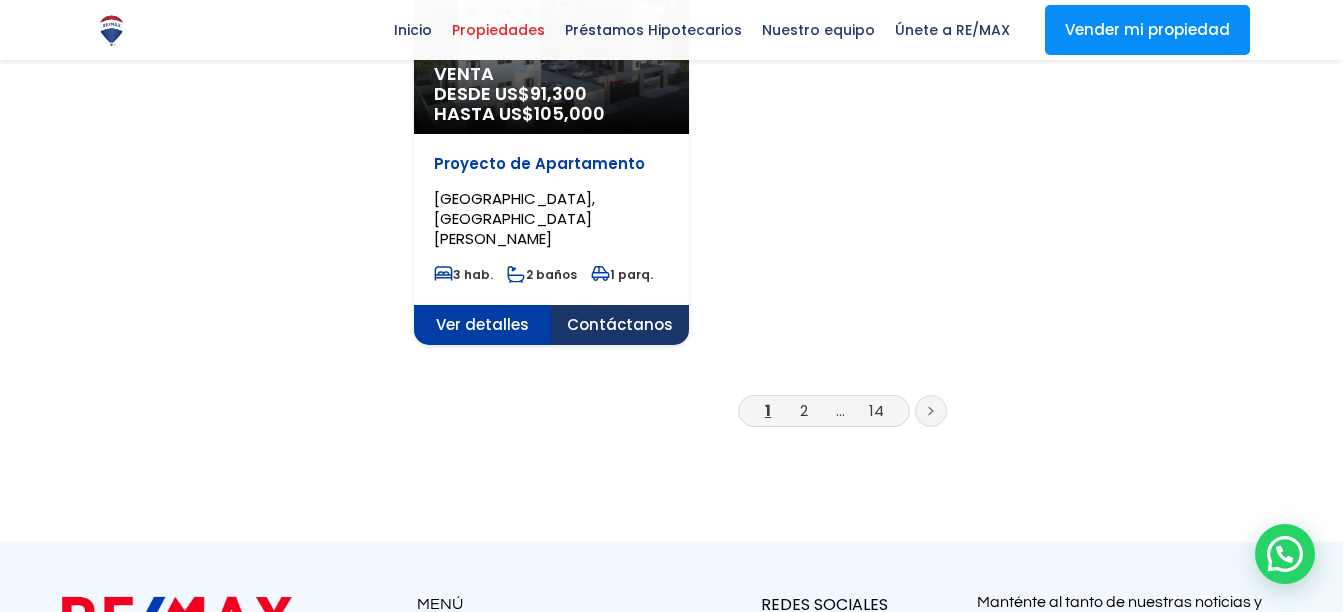 scroll, scrollTop: 2800, scrollLeft: 0, axis: vertical 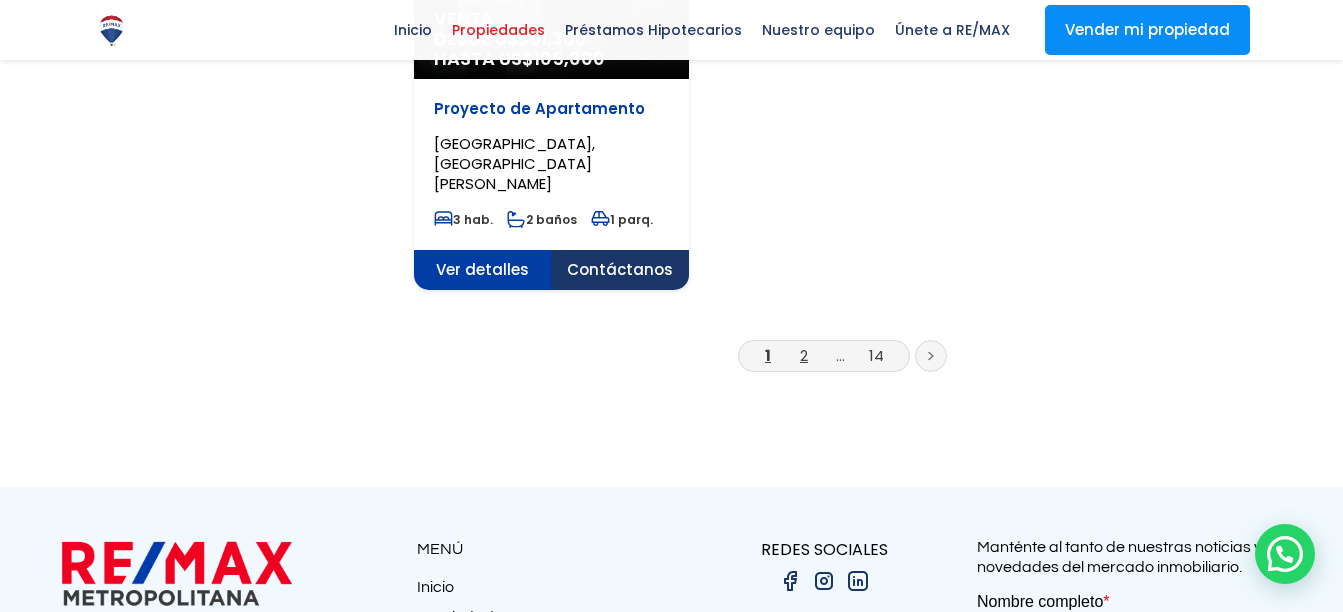 click on "2" at bounding box center (804, 355) 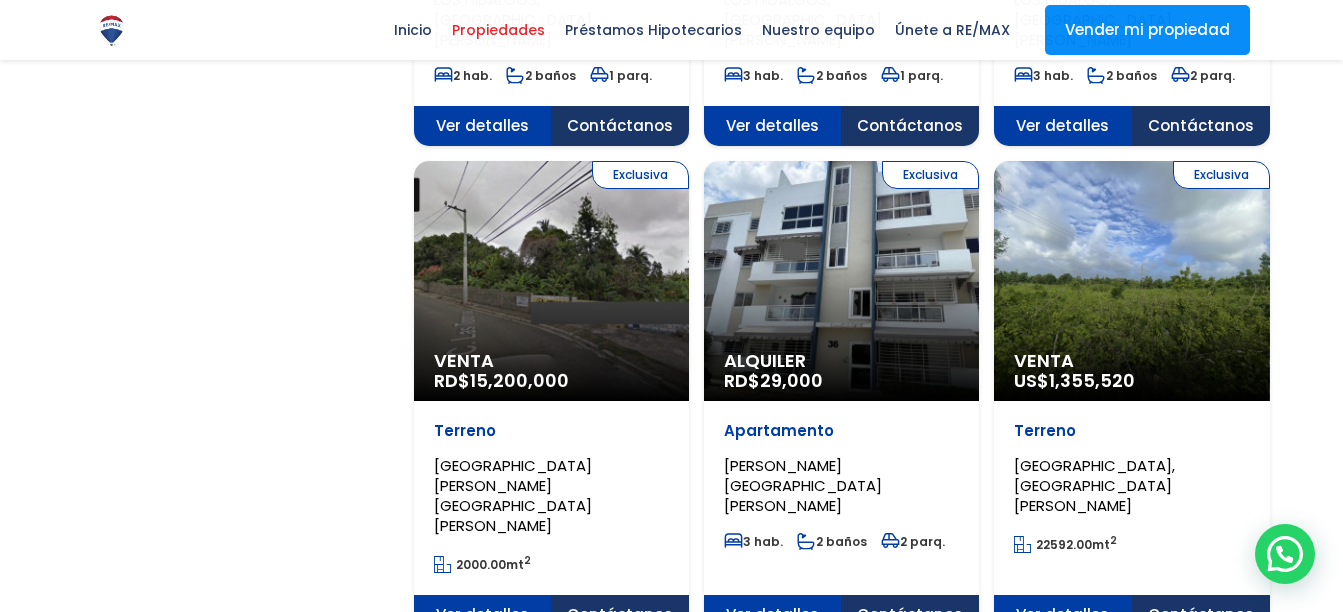 scroll, scrollTop: 1900, scrollLeft: 0, axis: vertical 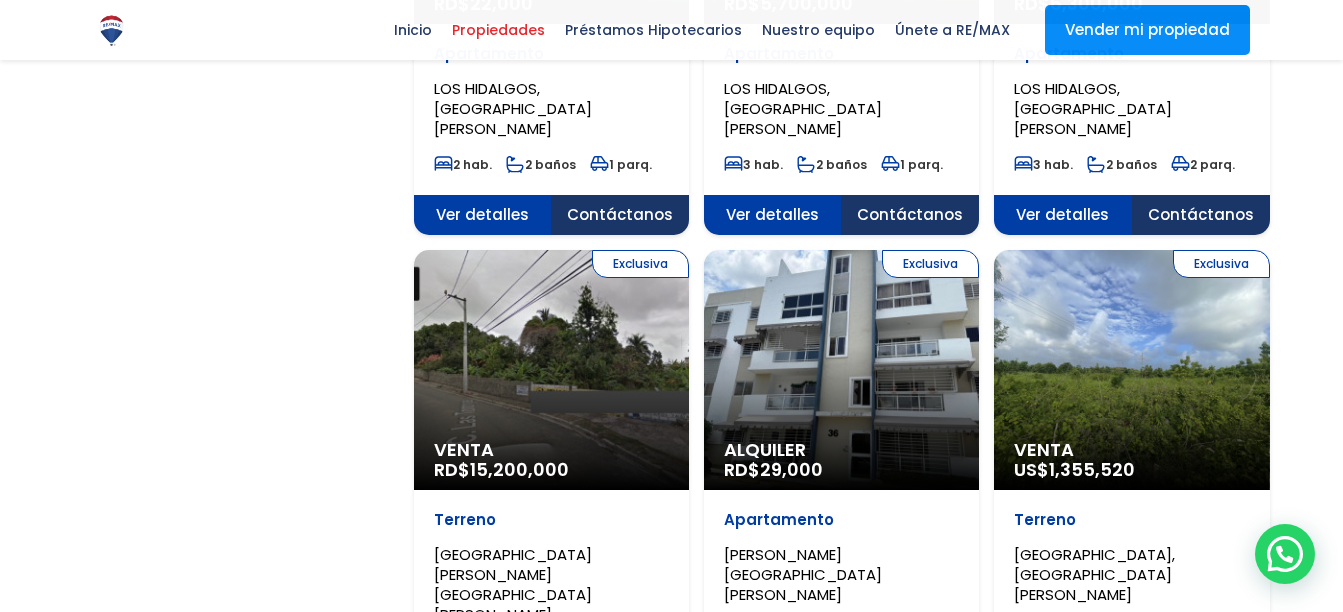 click on "Exclusiva
Venta
RD$  15,200,000" at bounding box center (551, -1500) 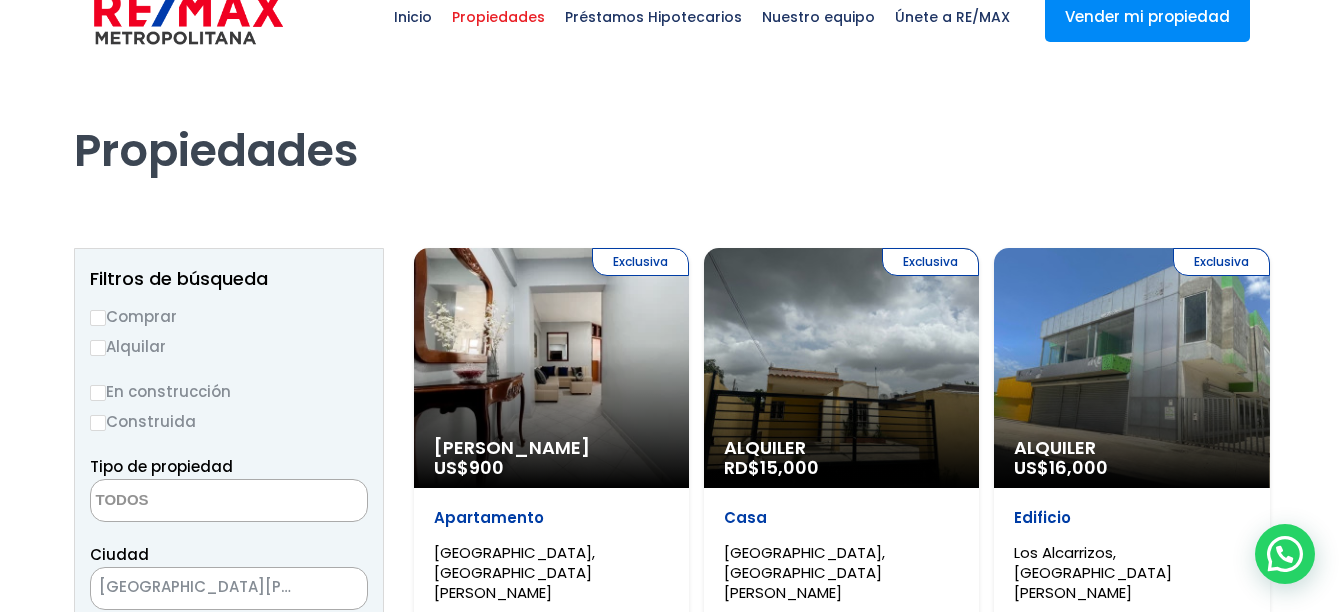 scroll, scrollTop: 0, scrollLeft: 0, axis: both 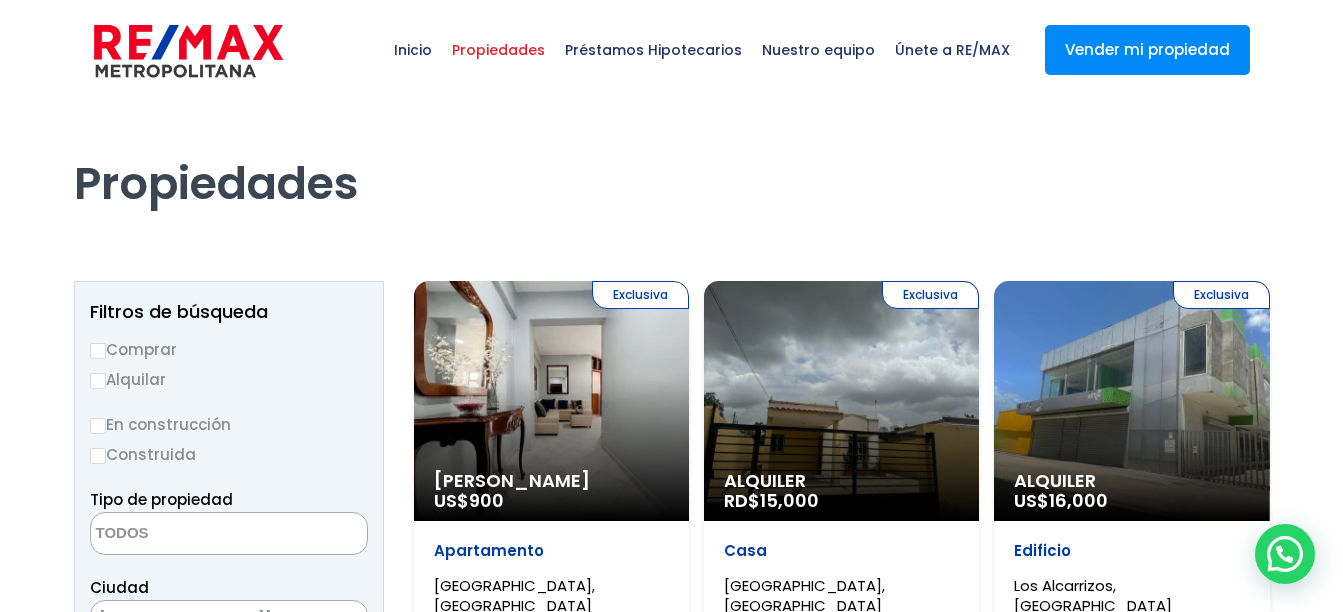 click on "Comprar" at bounding box center (98, 351) 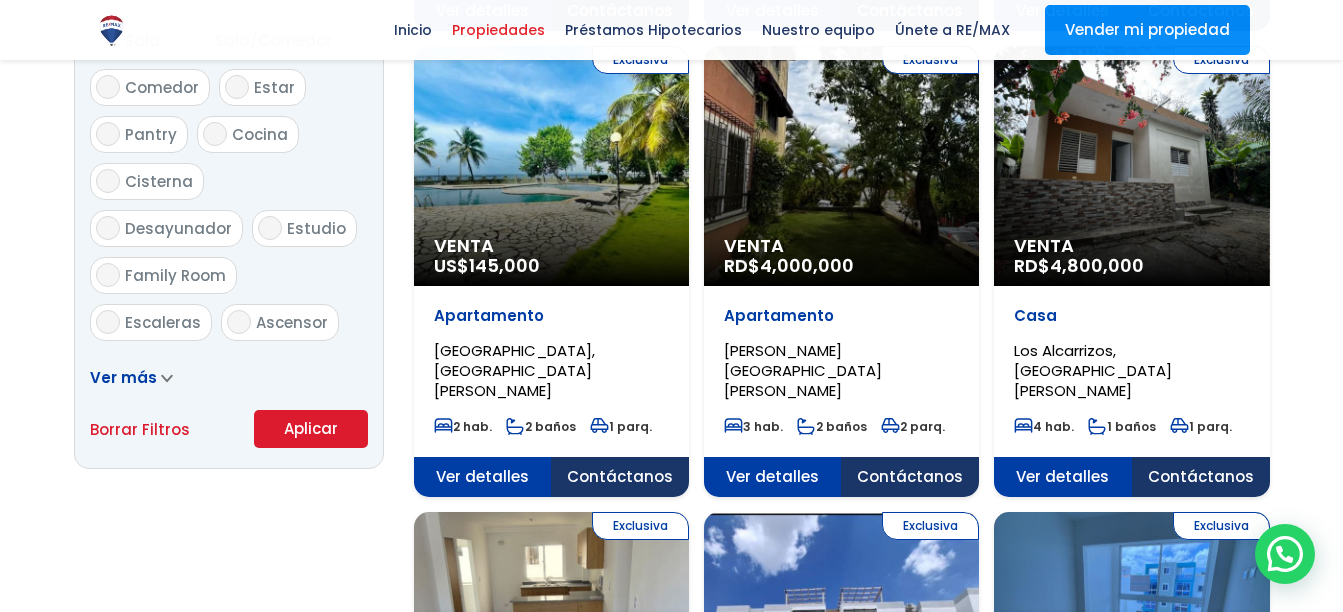 scroll, scrollTop: 1200, scrollLeft: 0, axis: vertical 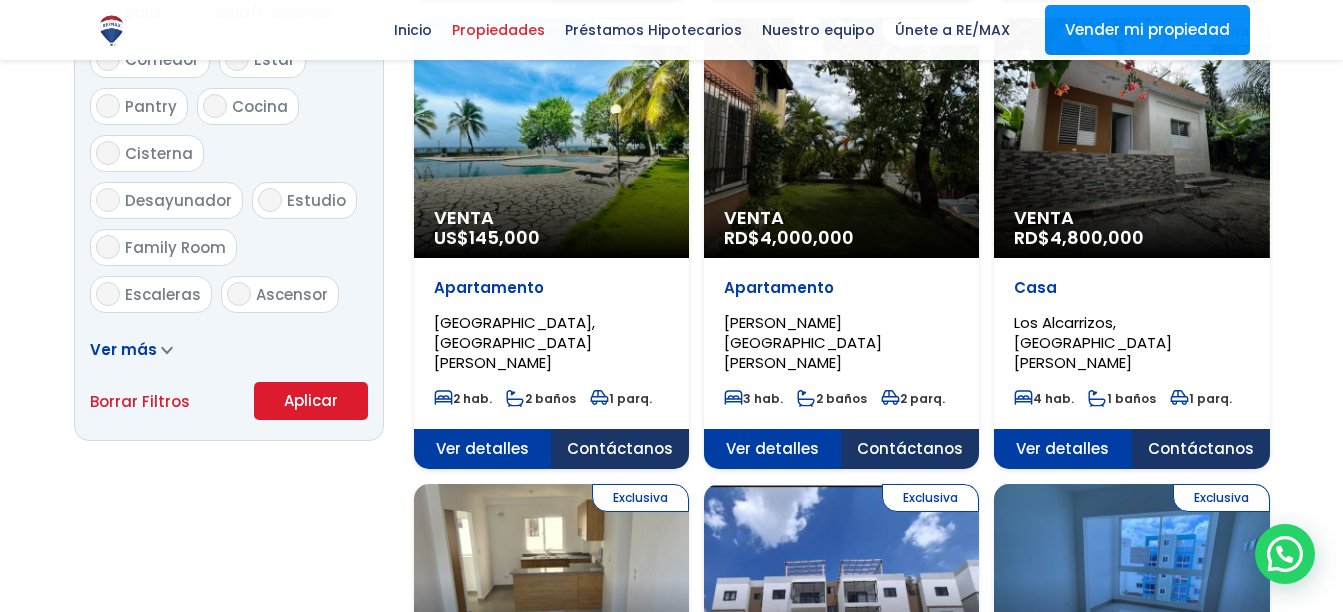 click on "Aplicar" at bounding box center (311, 401) 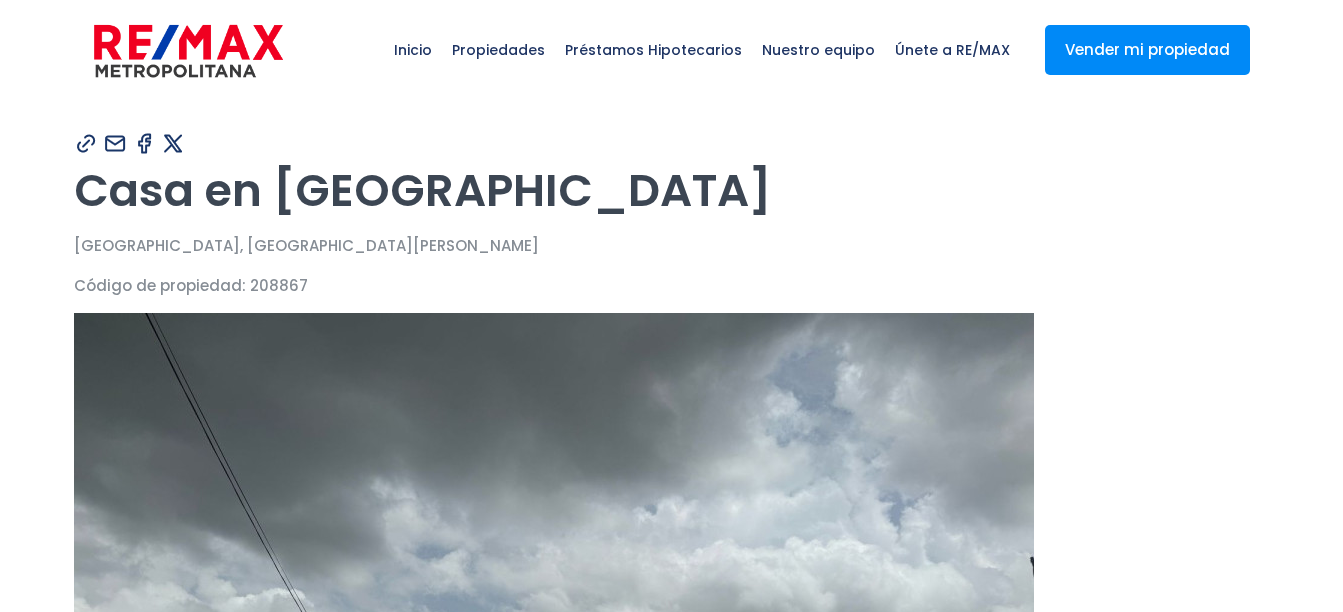 scroll, scrollTop: 0, scrollLeft: 0, axis: both 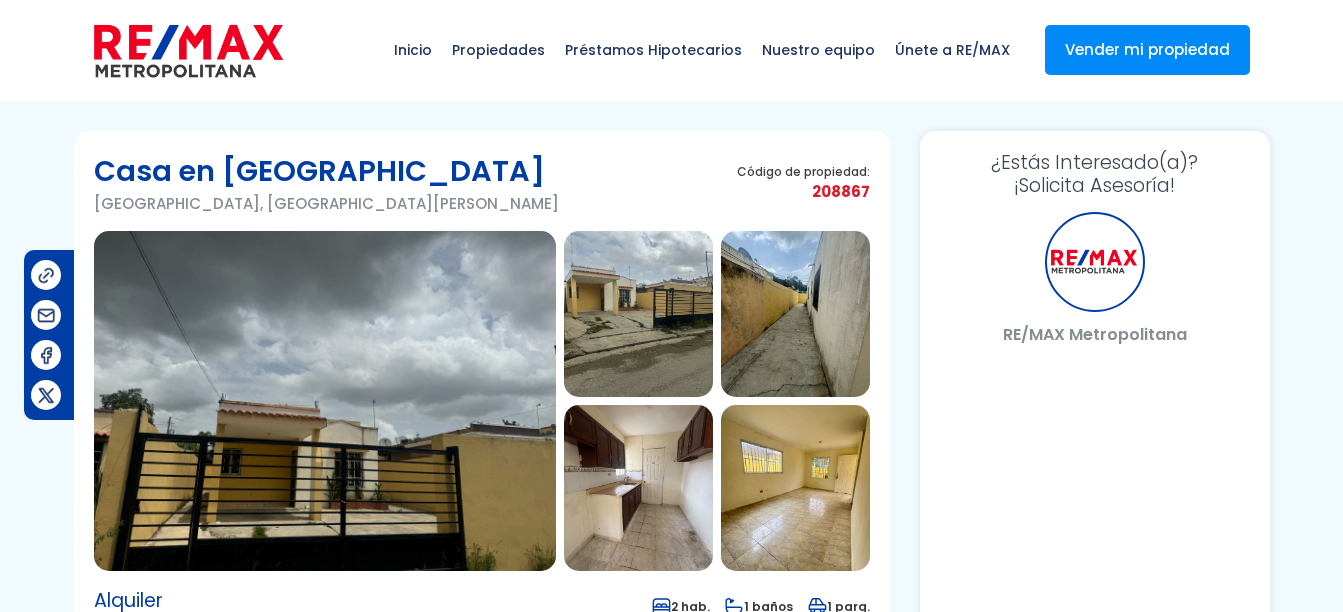 select on "DO" 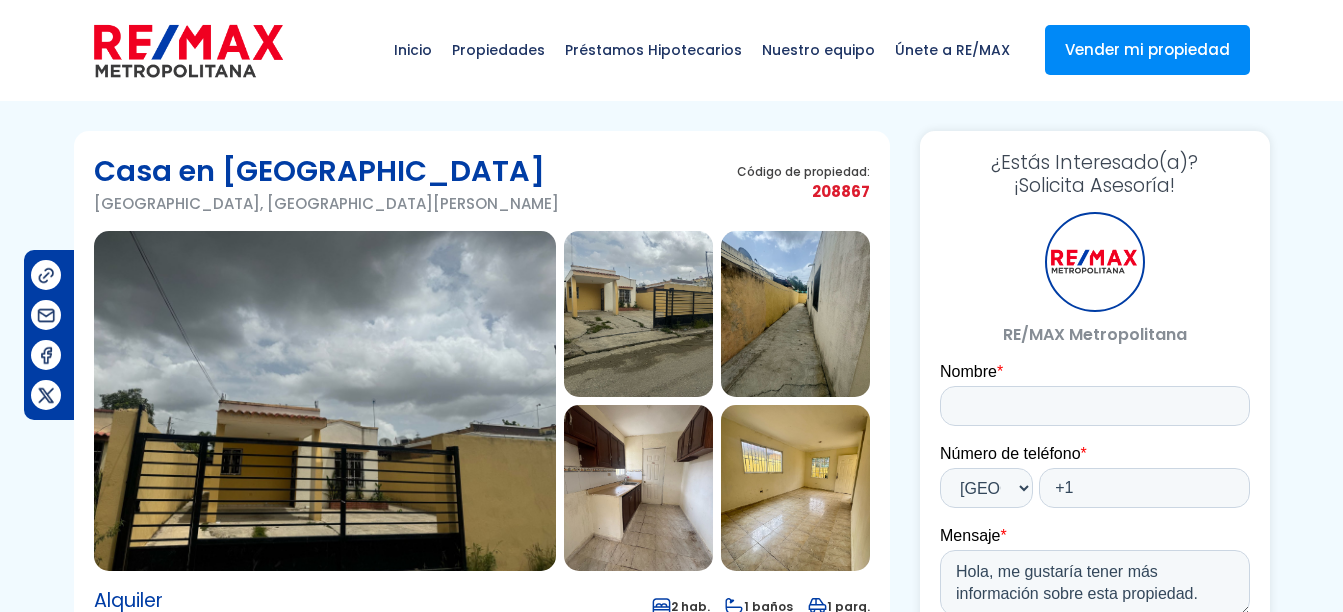 scroll, scrollTop: 0, scrollLeft: 0, axis: both 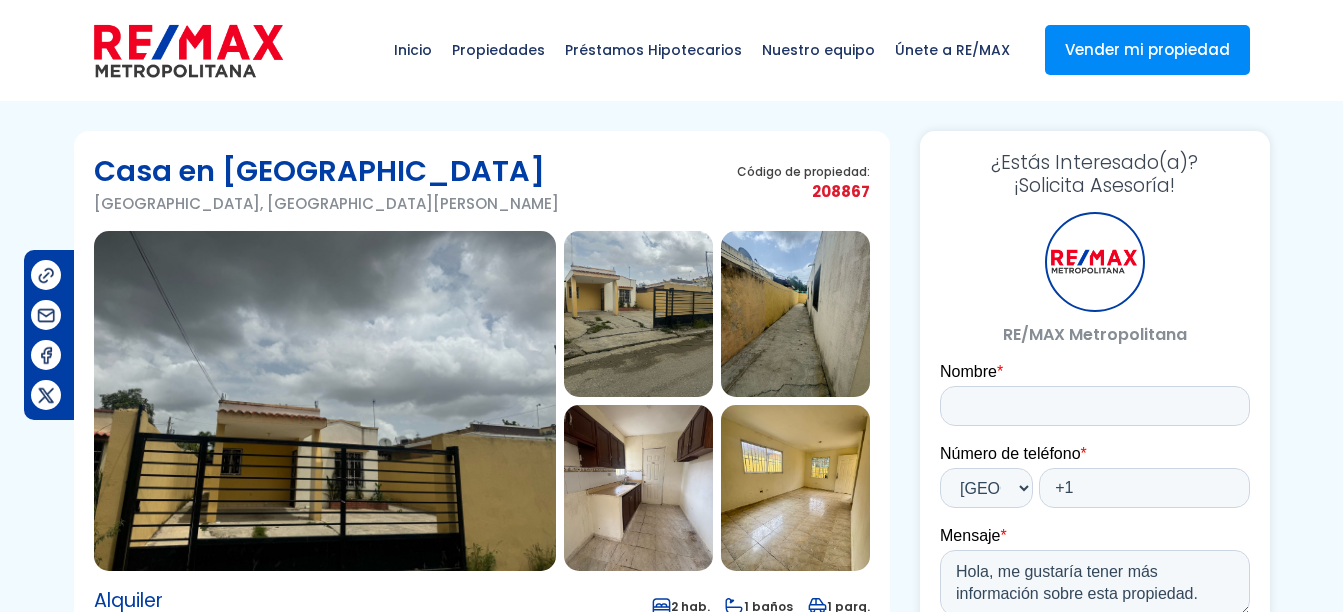 click at bounding box center (325, 401) 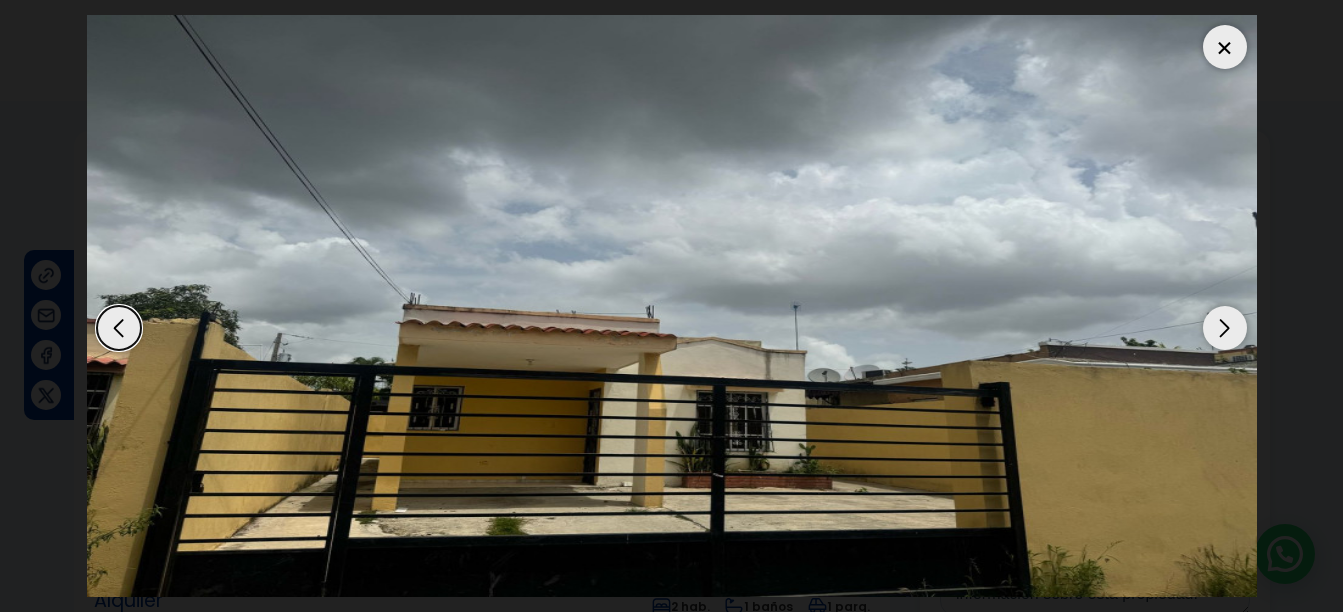 click at bounding box center (1225, 328) 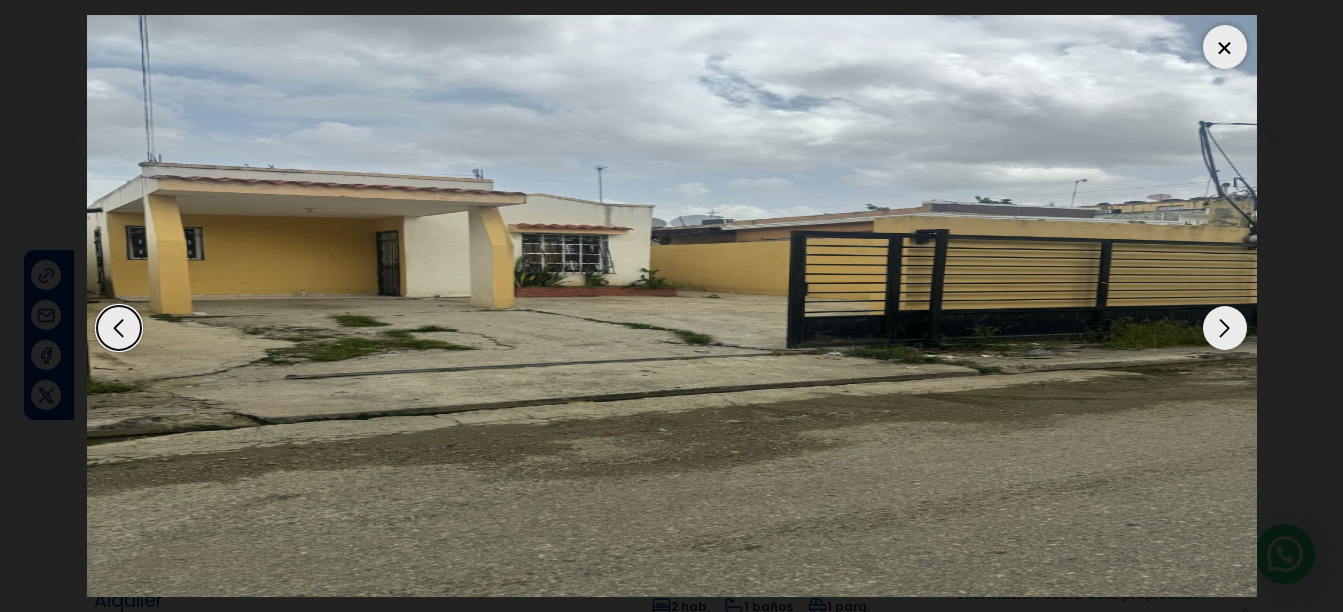 click at bounding box center (1225, 328) 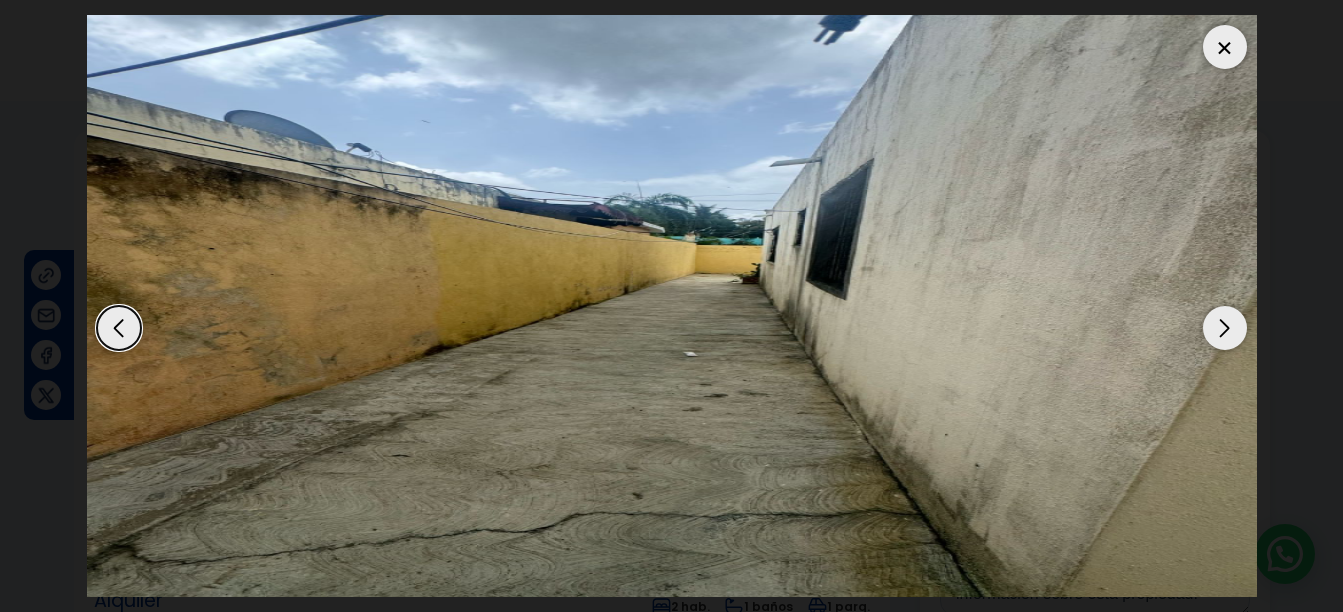 click at bounding box center (1225, 328) 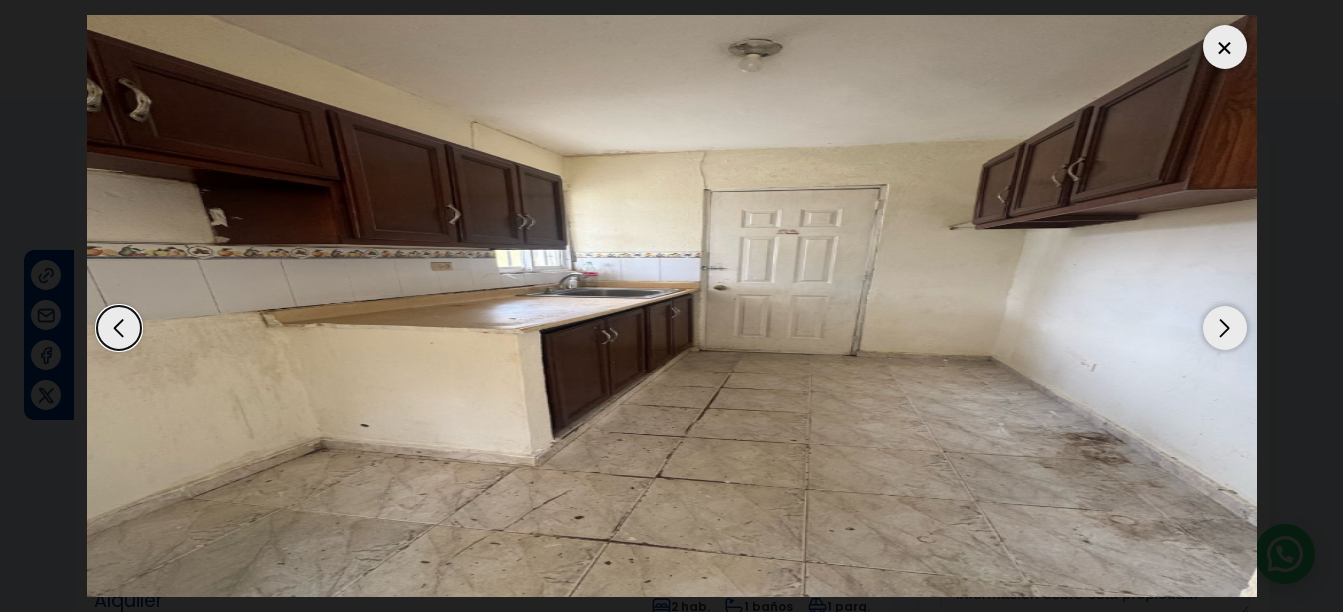 click at bounding box center [1225, 328] 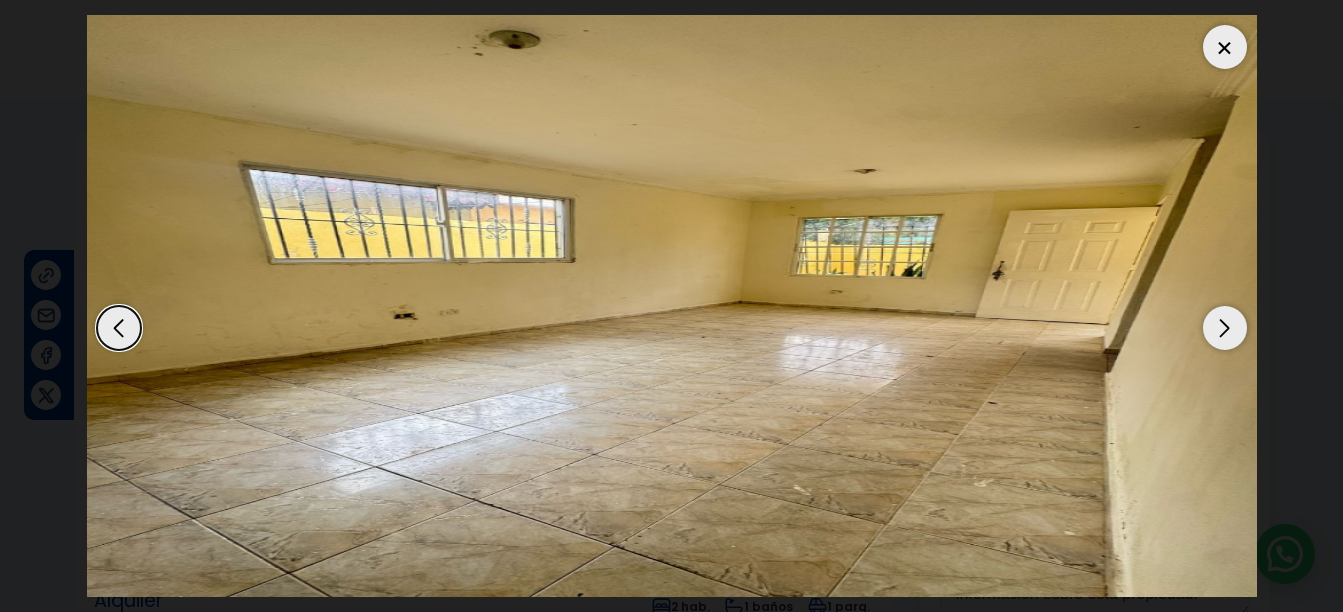 click at bounding box center [1225, 328] 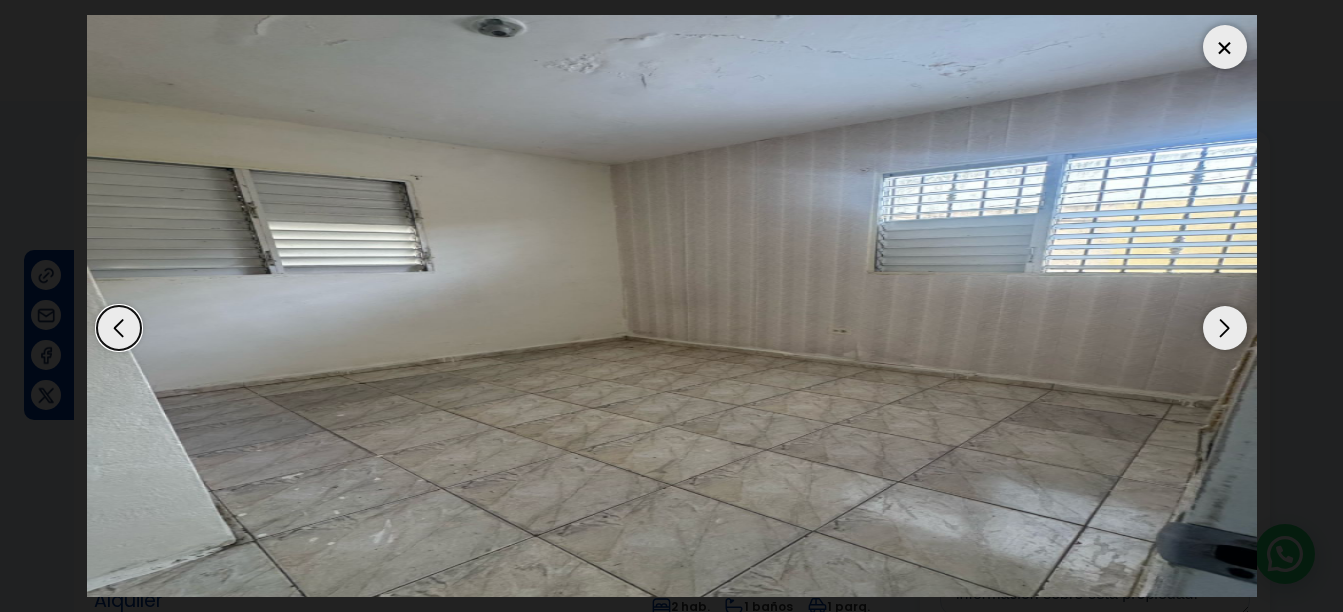 click at bounding box center [1225, 328] 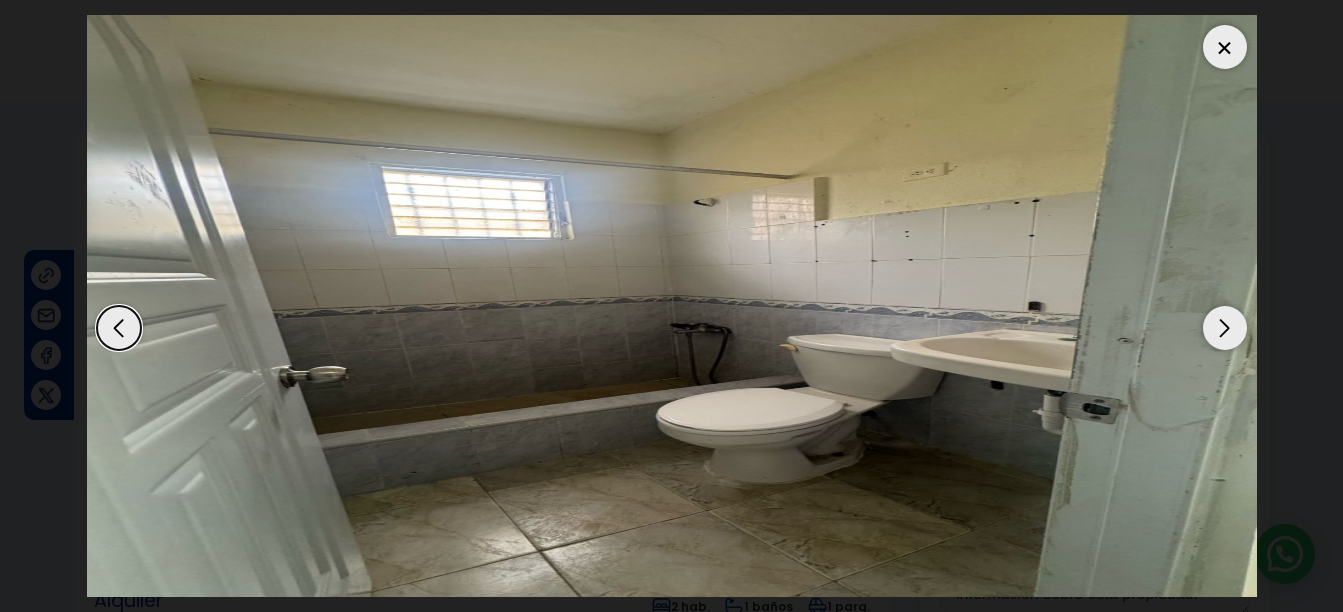 click at bounding box center (1225, 328) 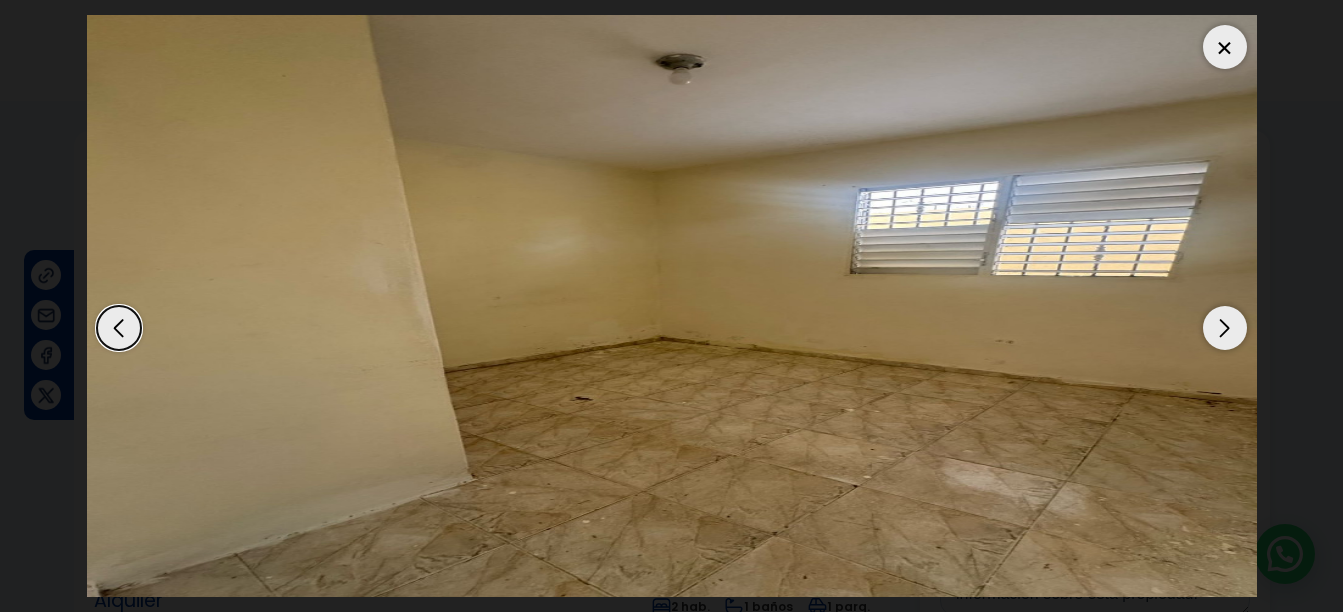 click at bounding box center (1225, 328) 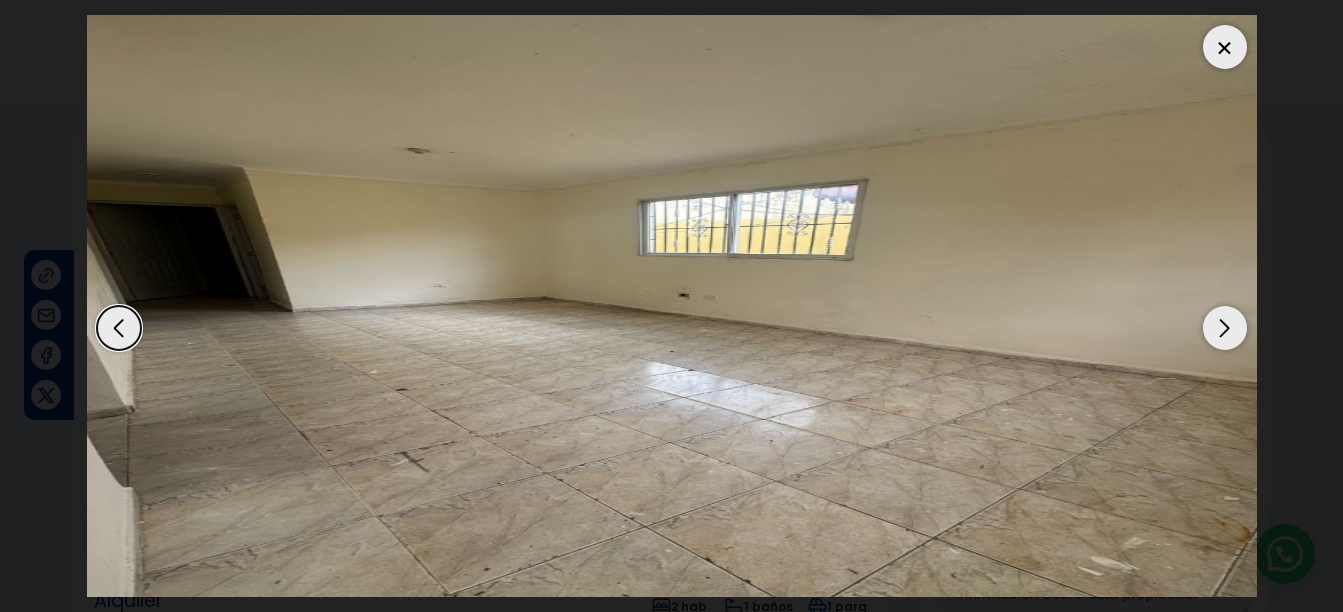 click at bounding box center [1225, 328] 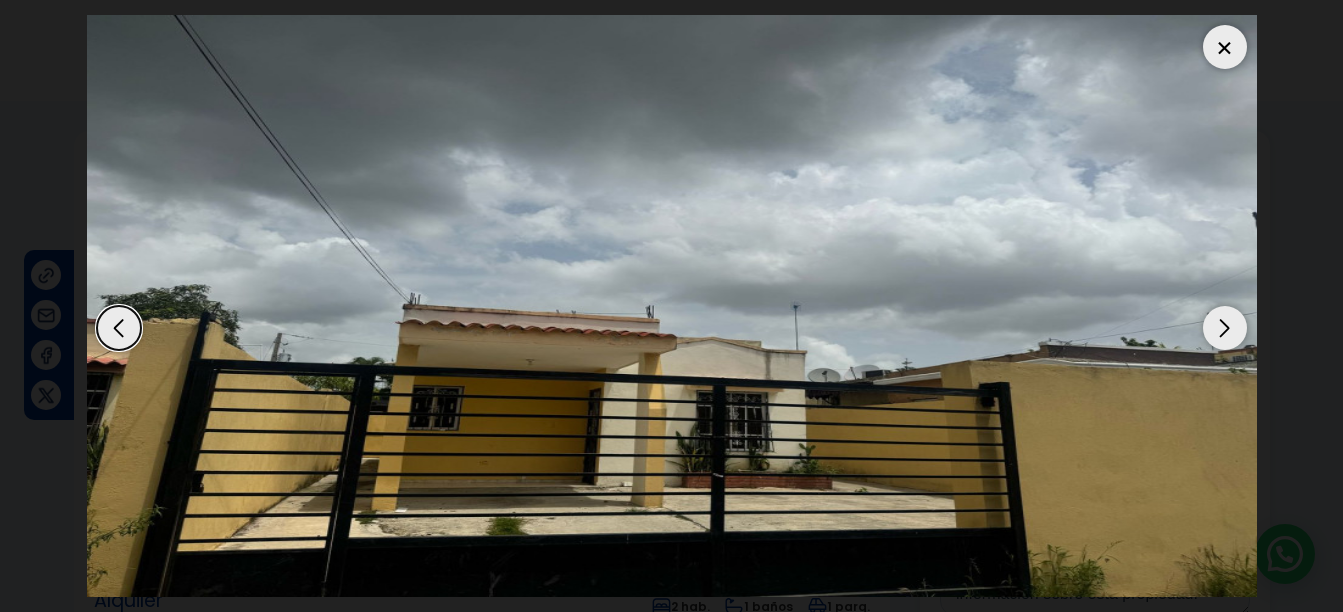 click at bounding box center [1225, 328] 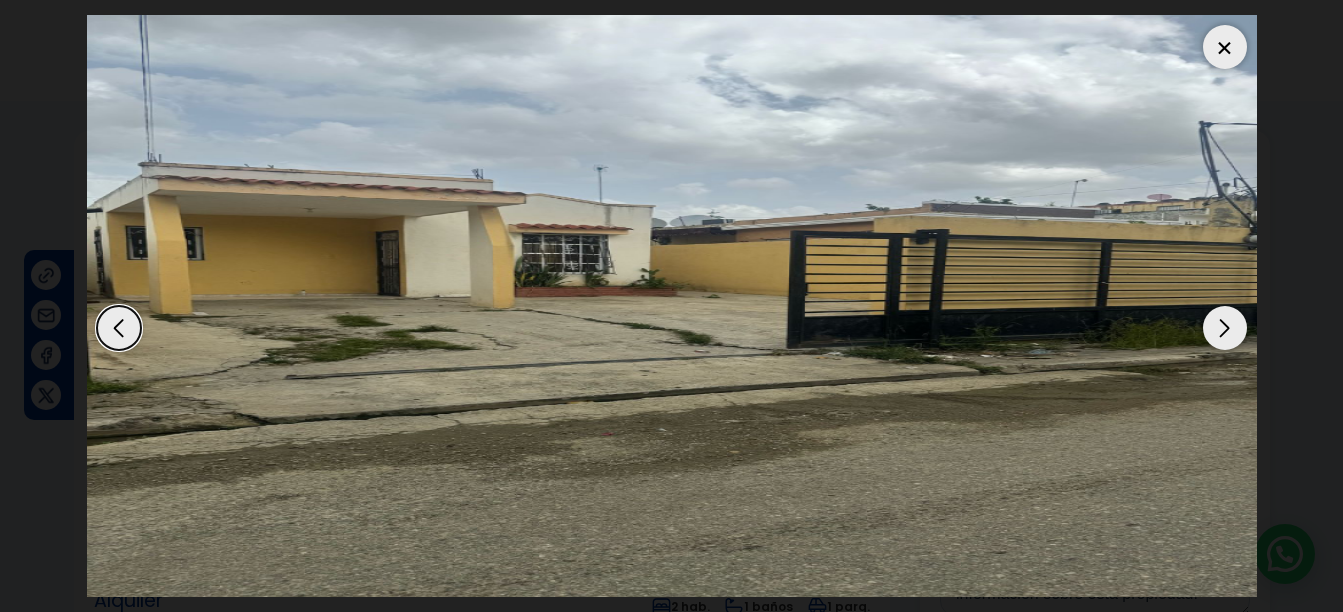 click at bounding box center (1225, 328) 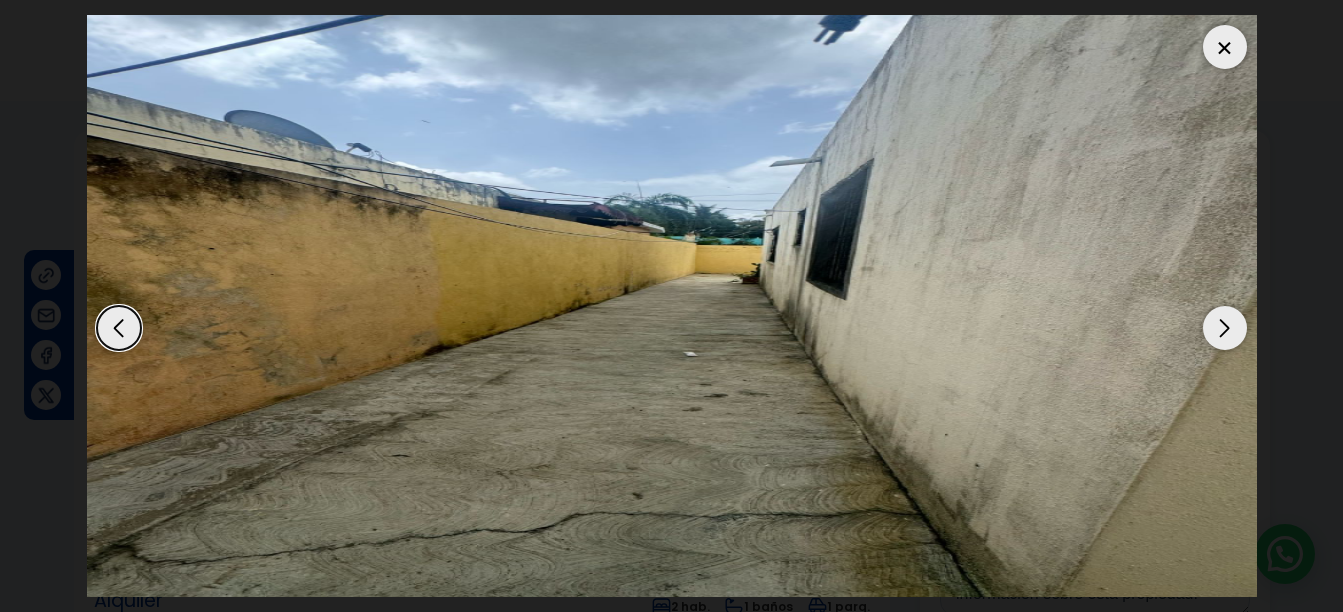 click at bounding box center (1225, 47) 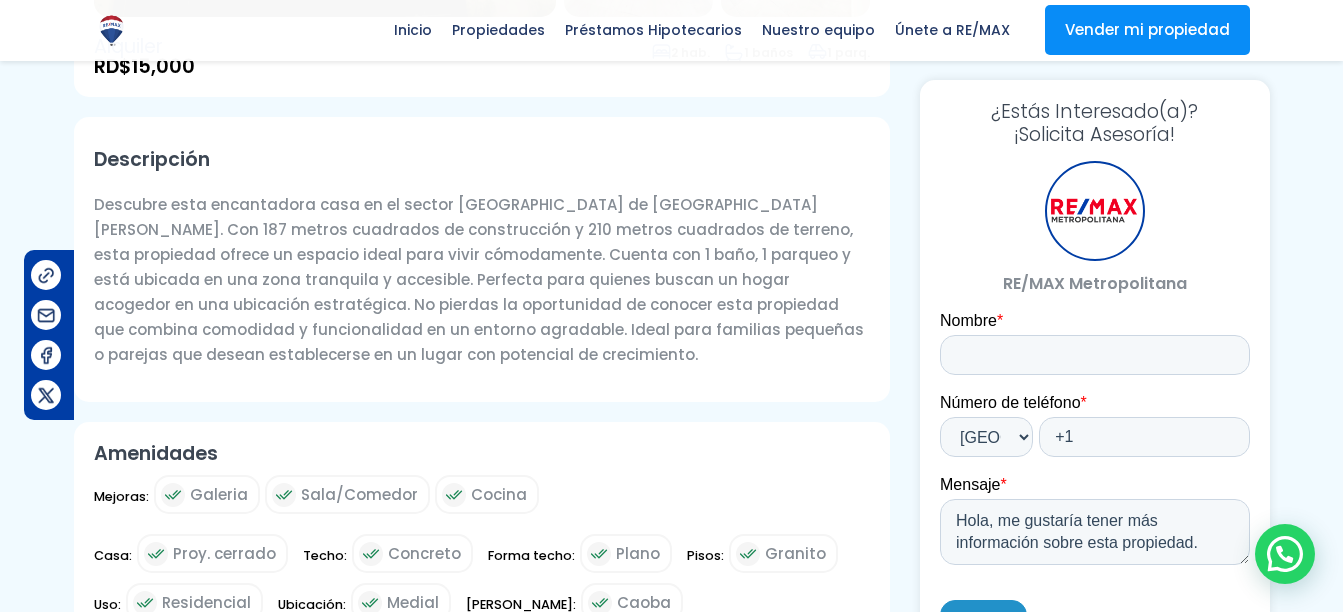 scroll, scrollTop: 600, scrollLeft: 0, axis: vertical 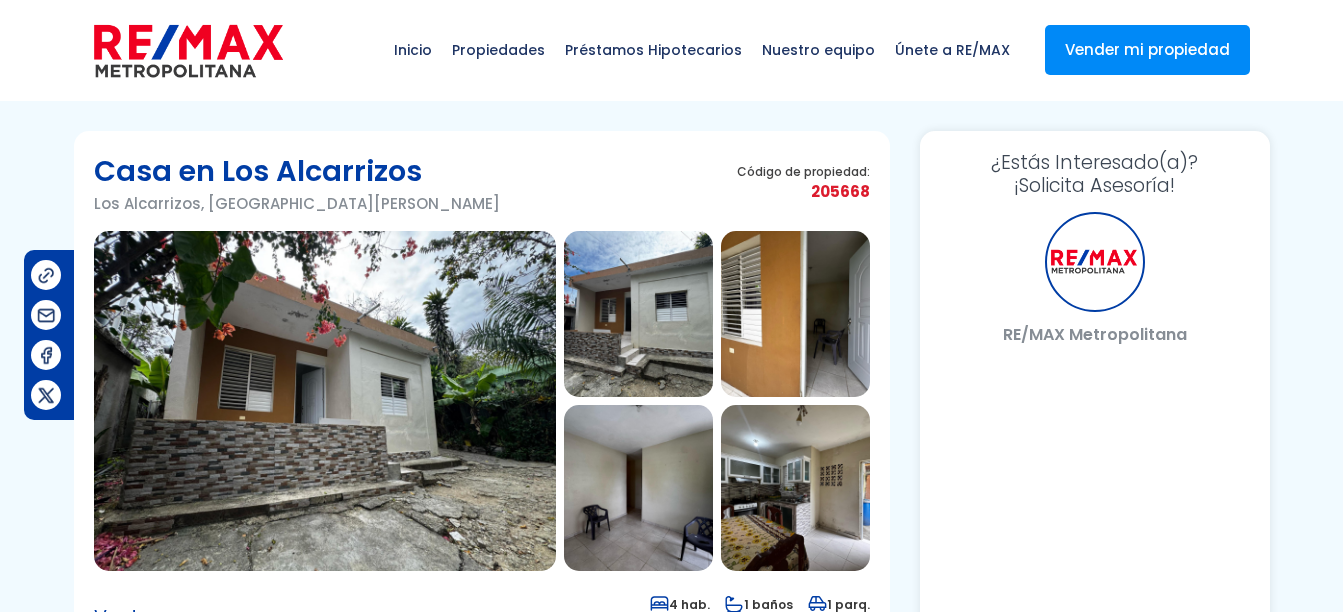 select on "DO" 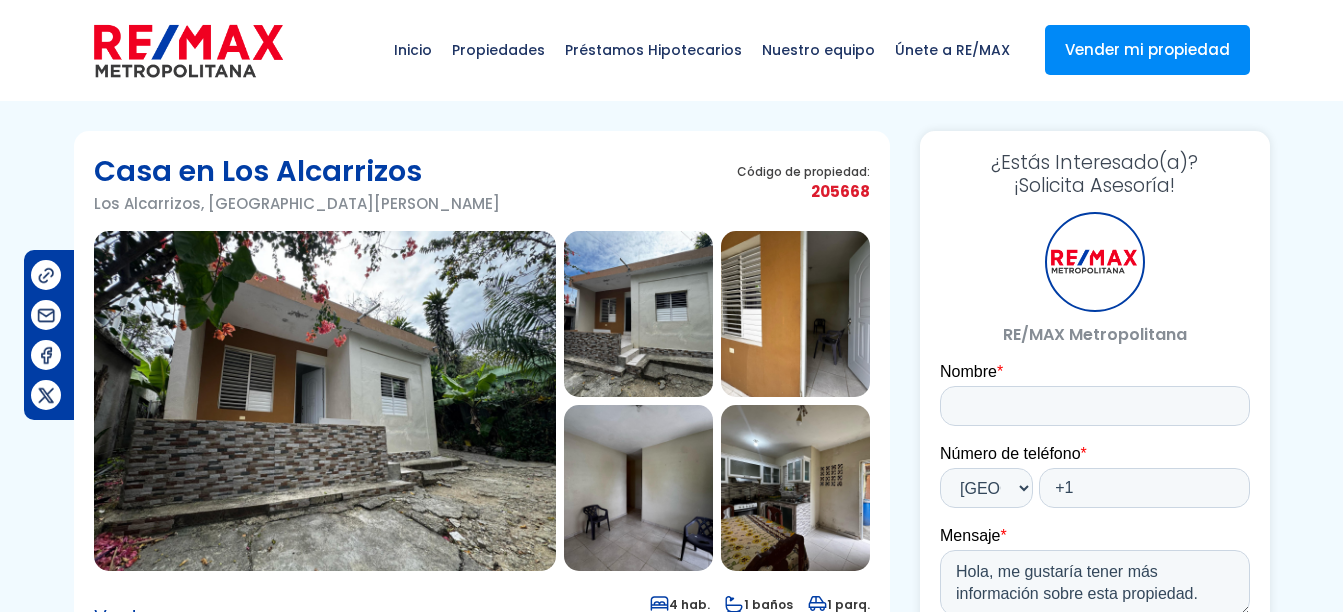 scroll, scrollTop: 0, scrollLeft: 0, axis: both 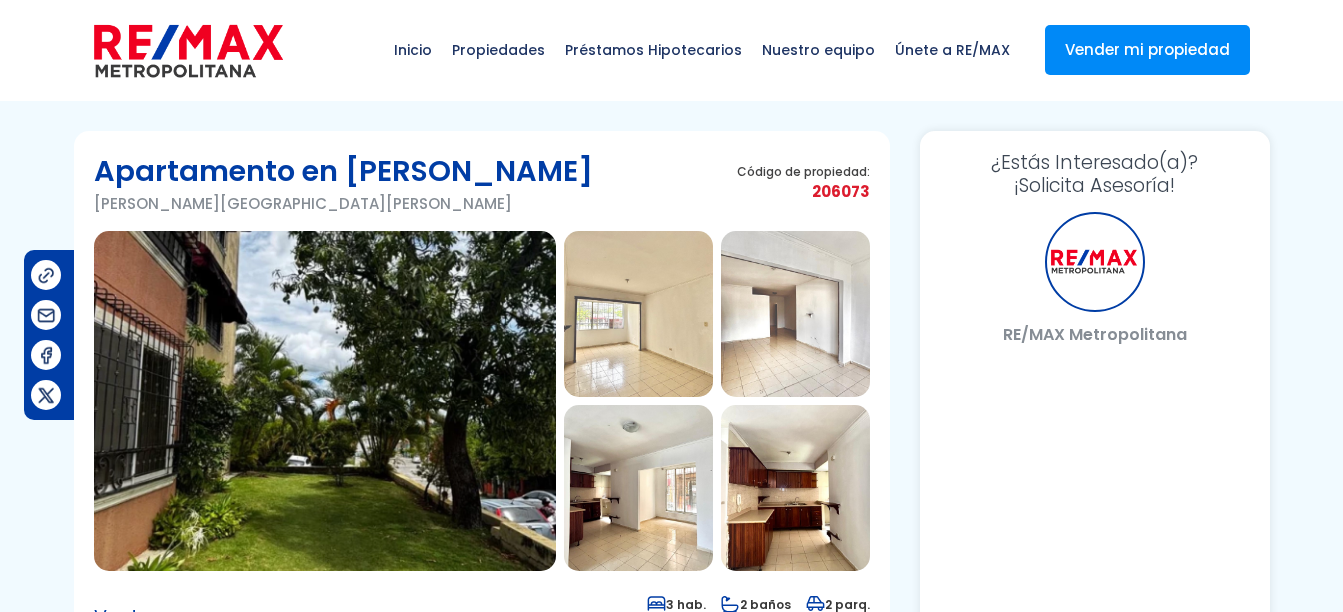 select on "DO" 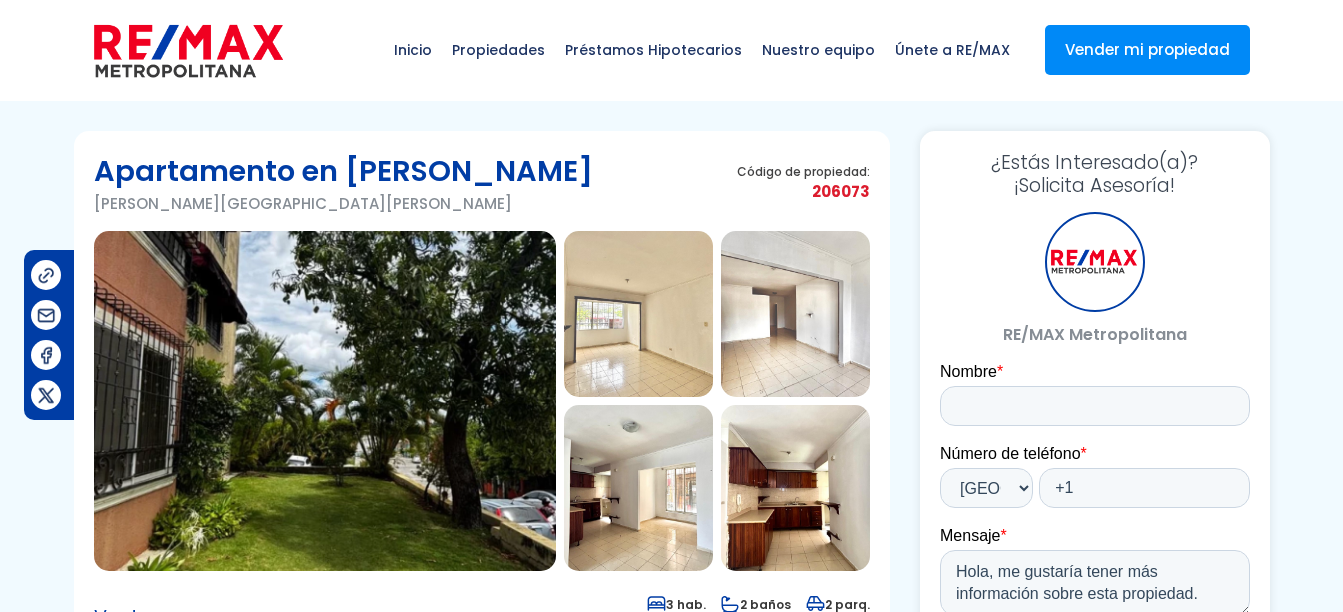 scroll, scrollTop: 0, scrollLeft: 0, axis: both 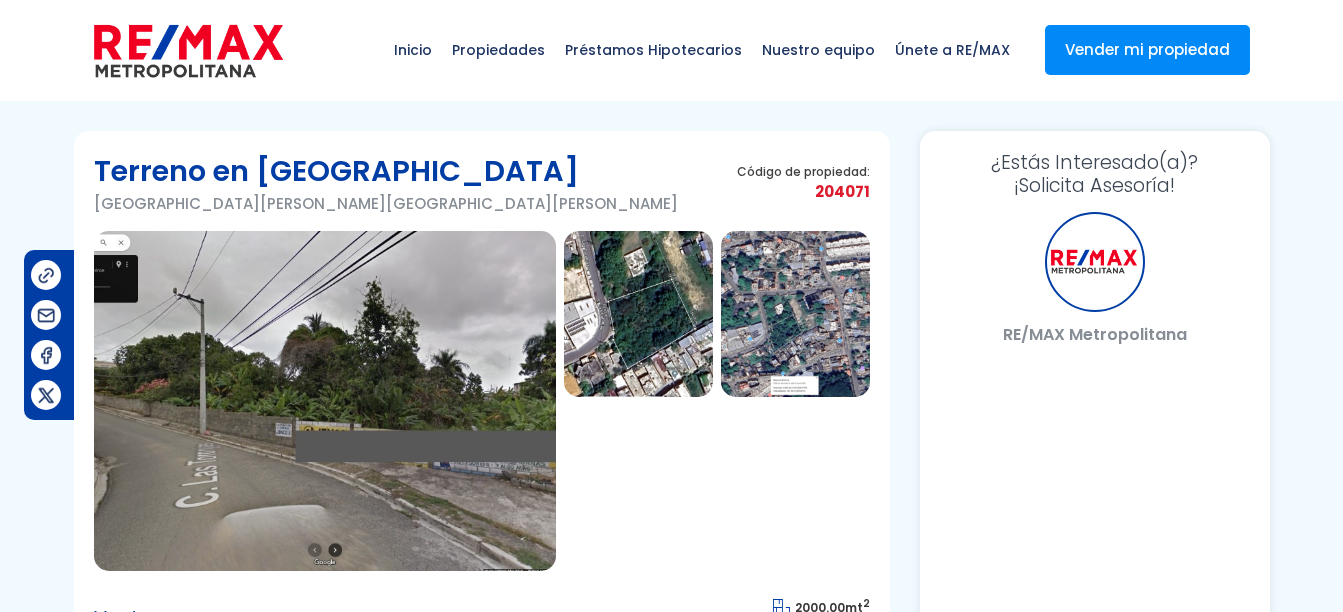 select on "DO" 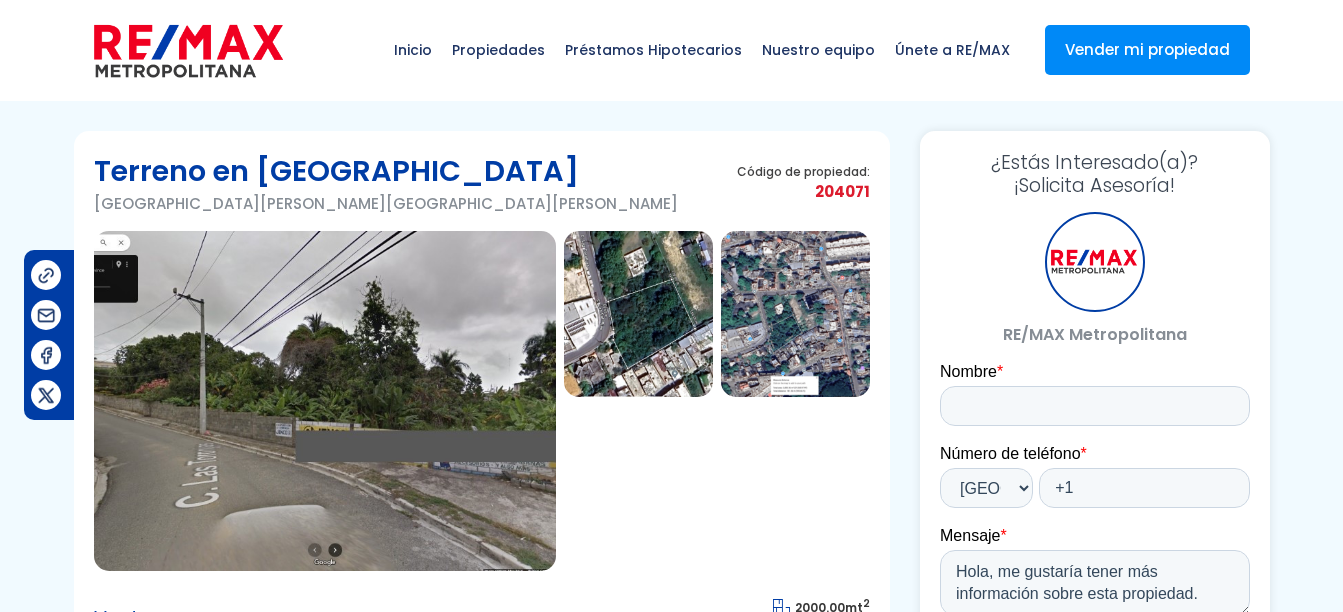 scroll, scrollTop: 0, scrollLeft: 0, axis: both 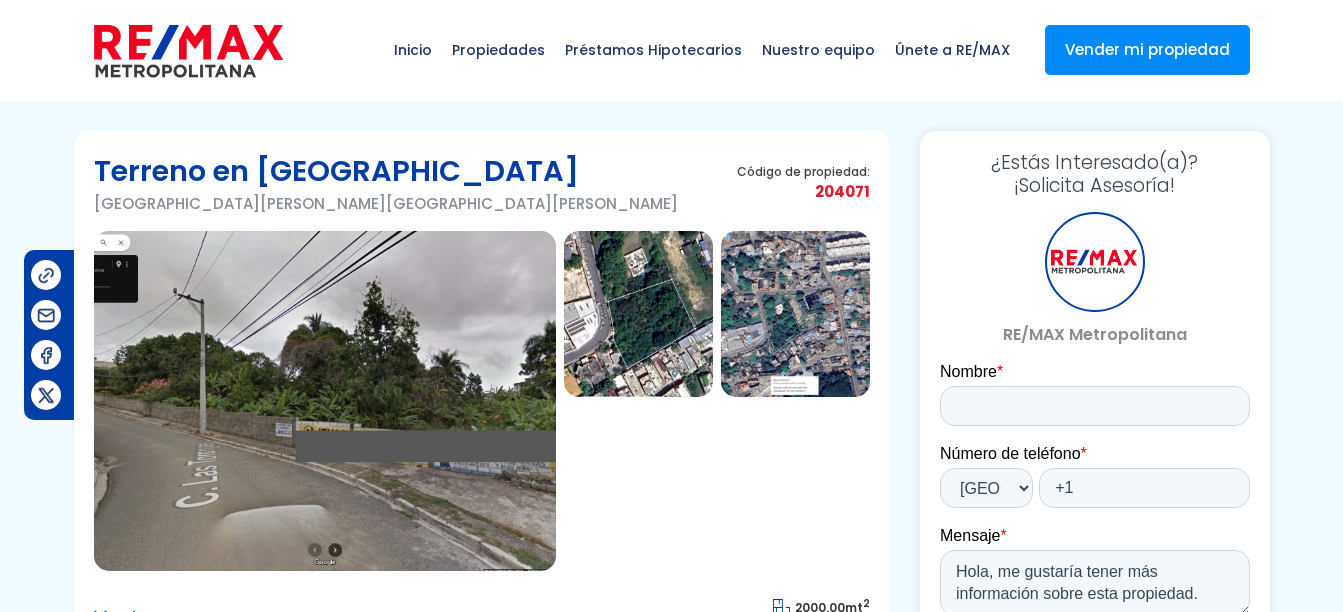 click at bounding box center (325, 401) 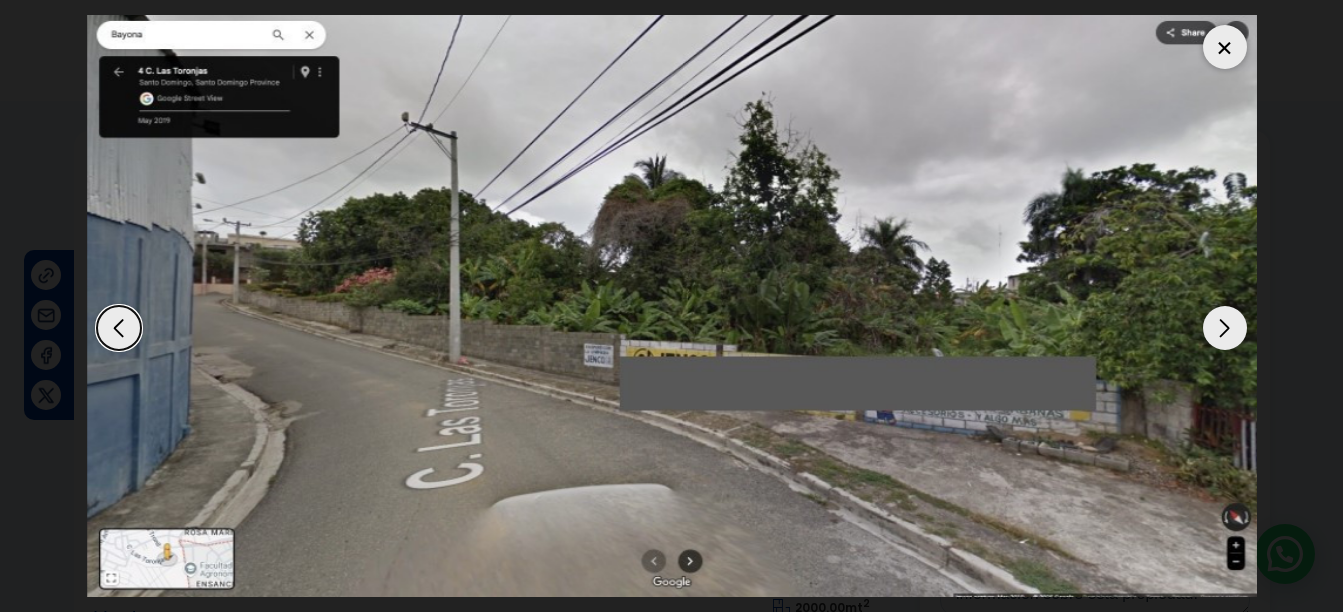 click at bounding box center [1225, 328] 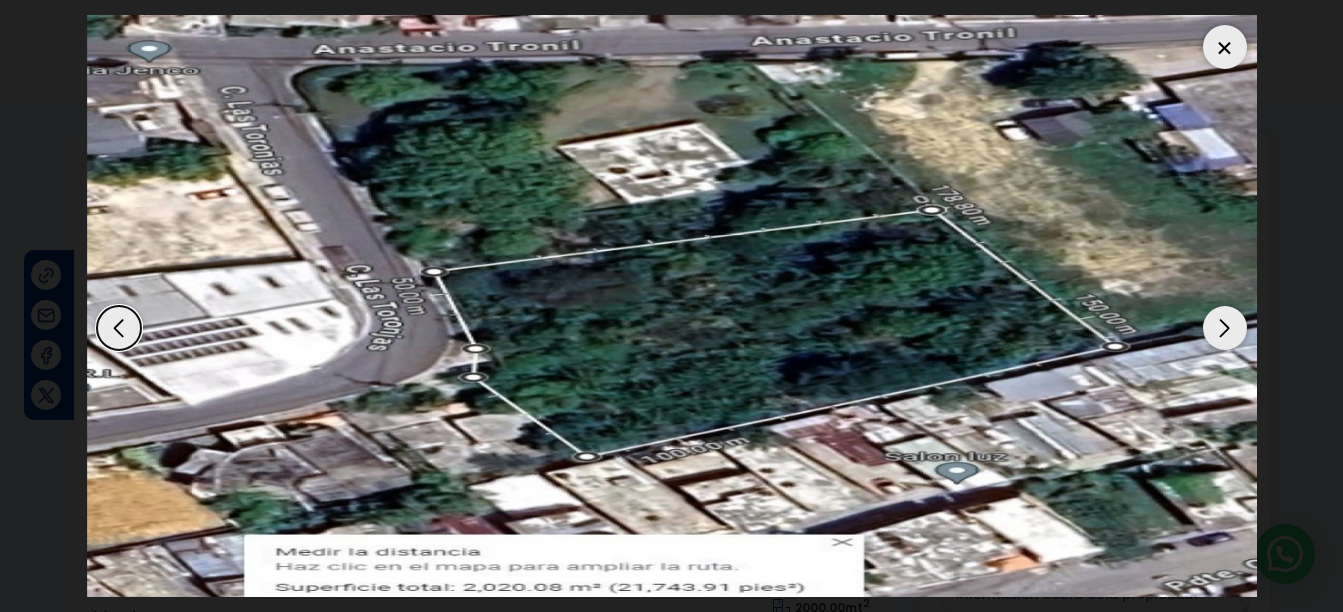 click at bounding box center (1225, 328) 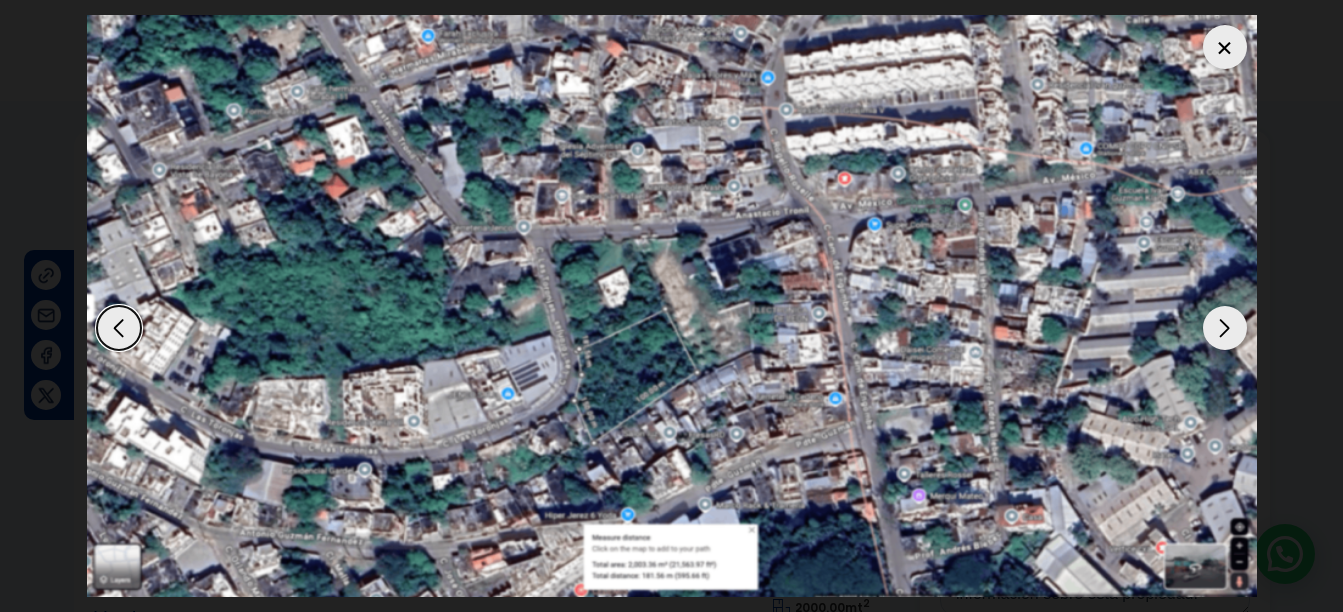 click at bounding box center [1225, 328] 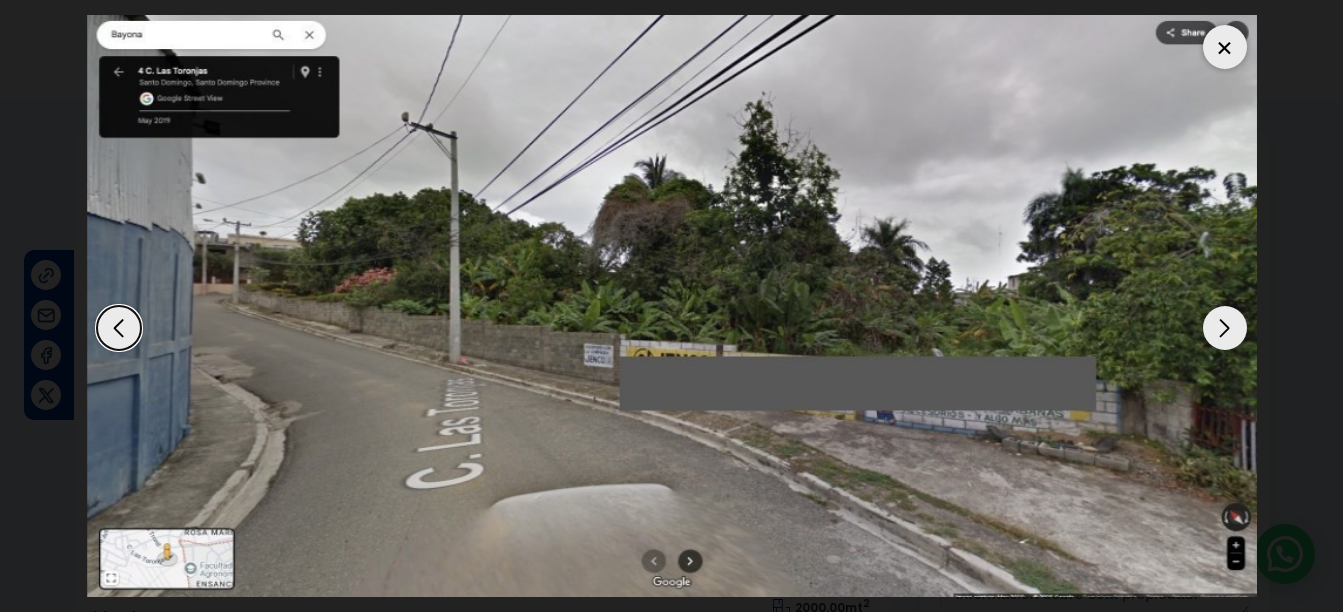 click at bounding box center [1225, 328] 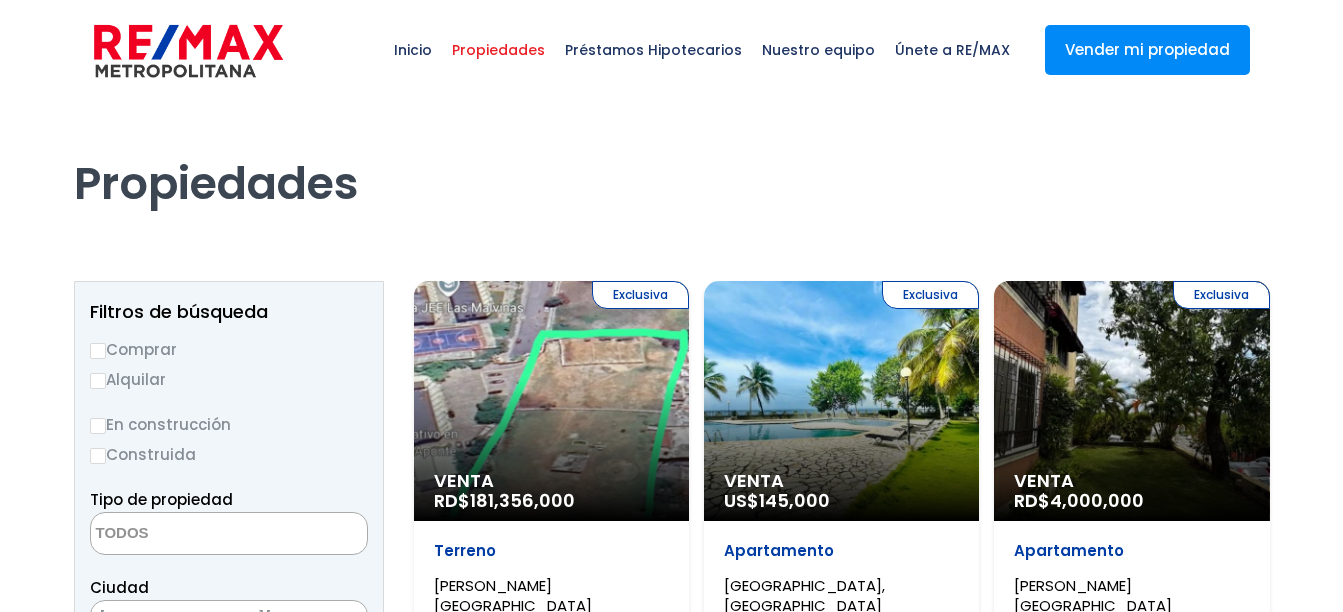 select 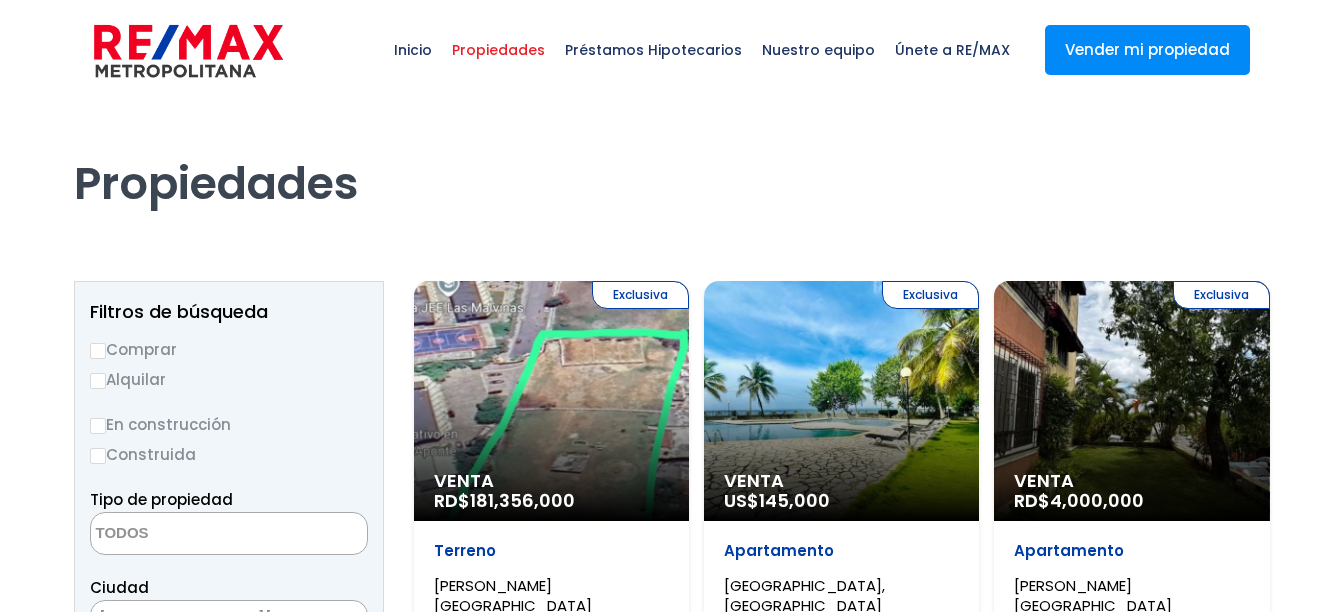 select 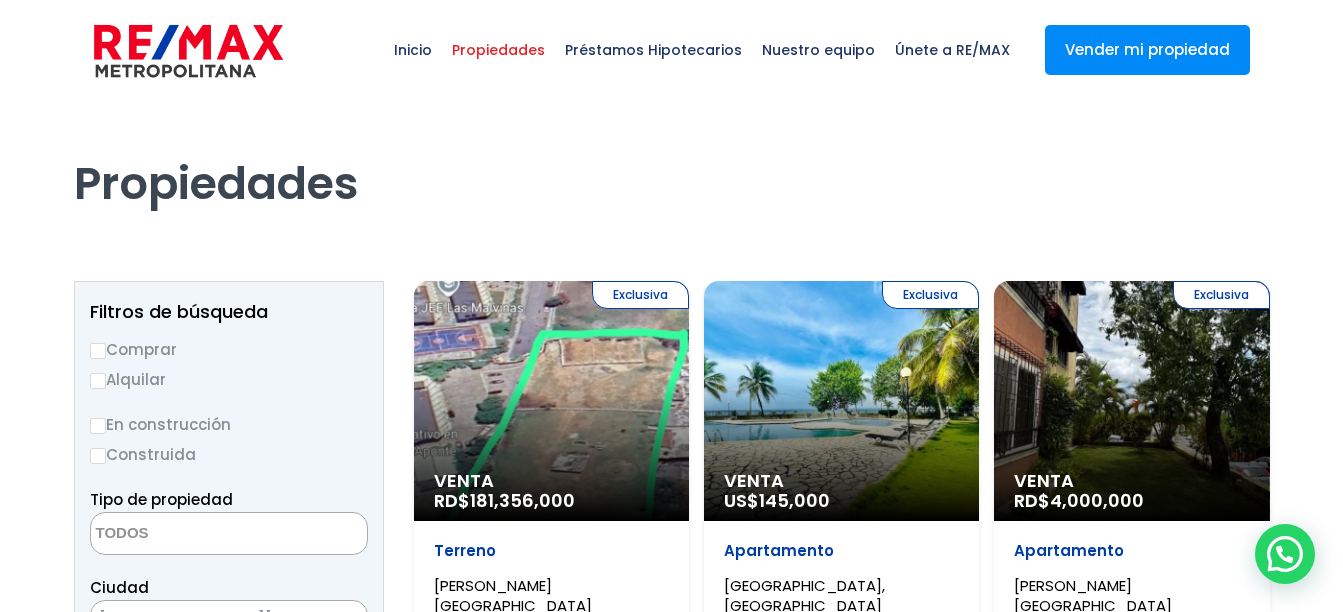 click on "Comprar" at bounding box center (98, 351) 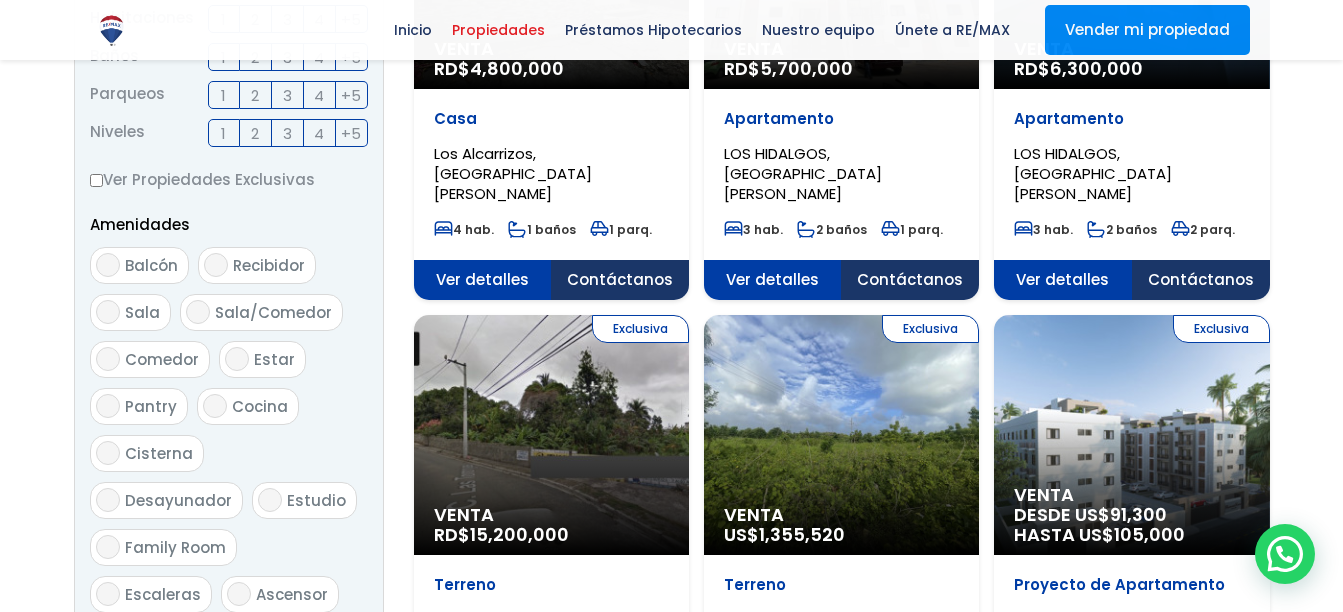 scroll, scrollTop: 500, scrollLeft: 0, axis: vertical 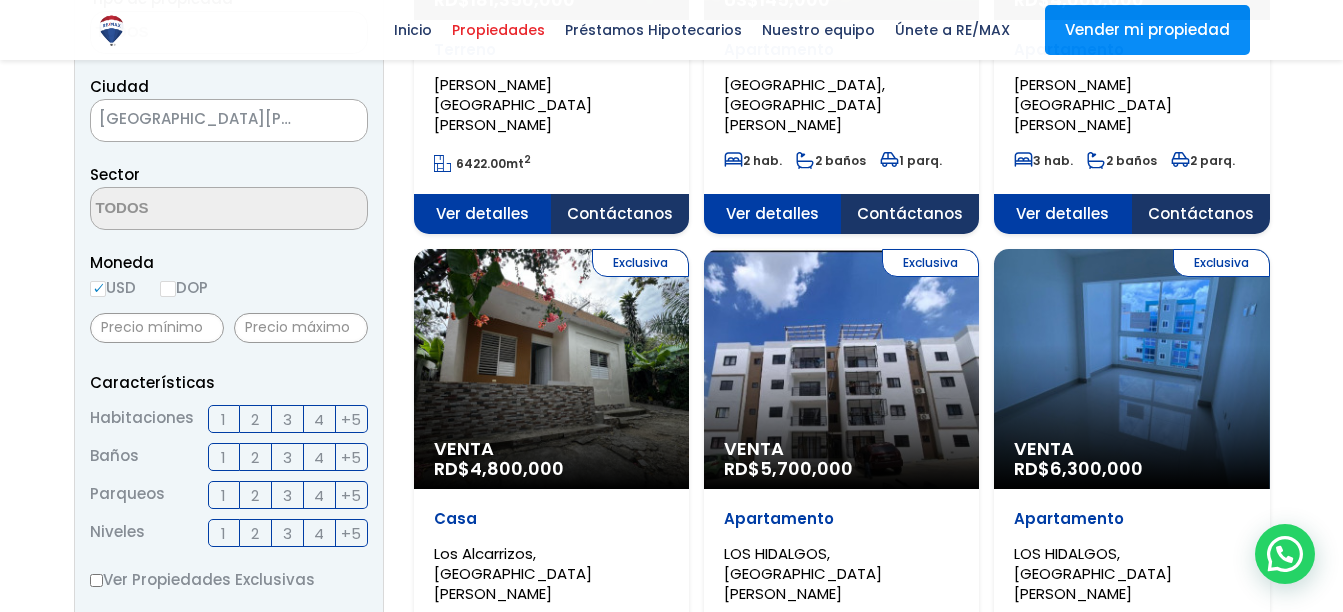 click on "DOP" at bounding box center (168, 289) 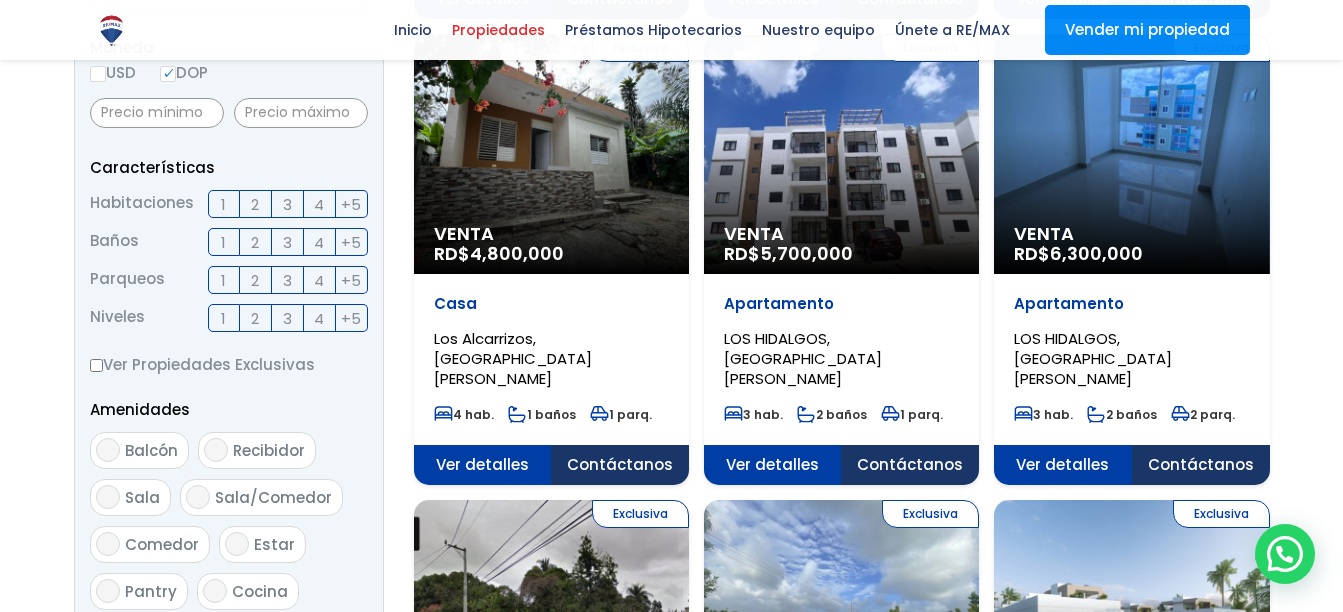 scroll, scrollTop: 700, scrollLeft: 0, axis: vertical 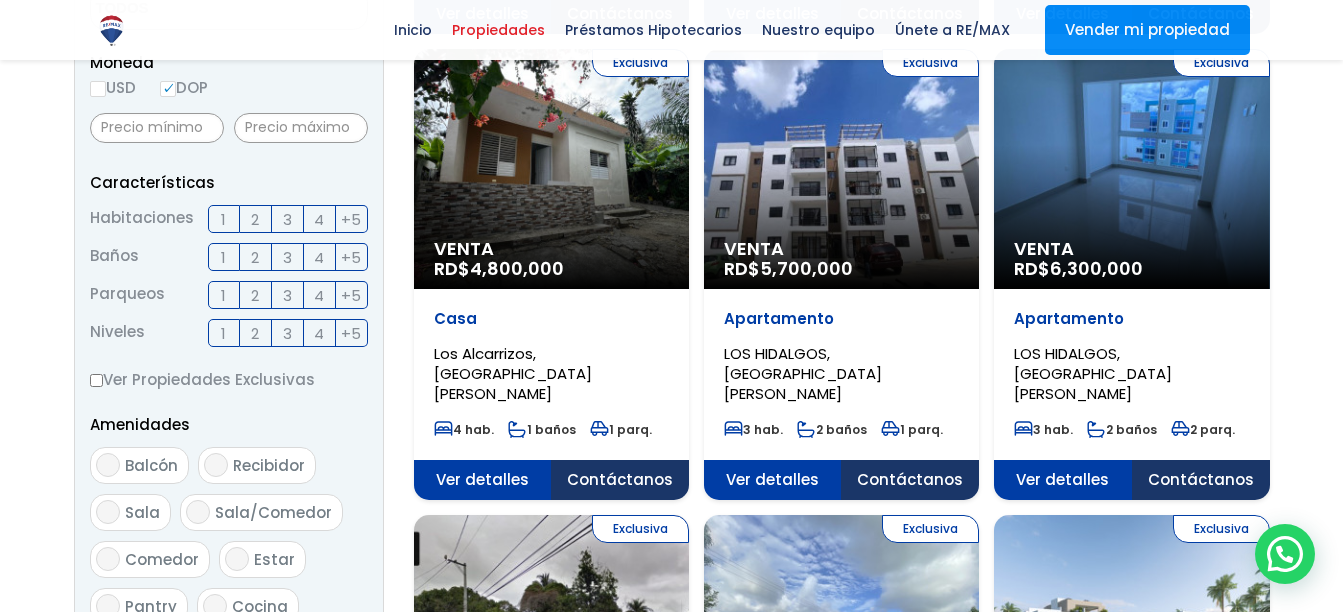 click on "3" at bounding box center (287, 219) 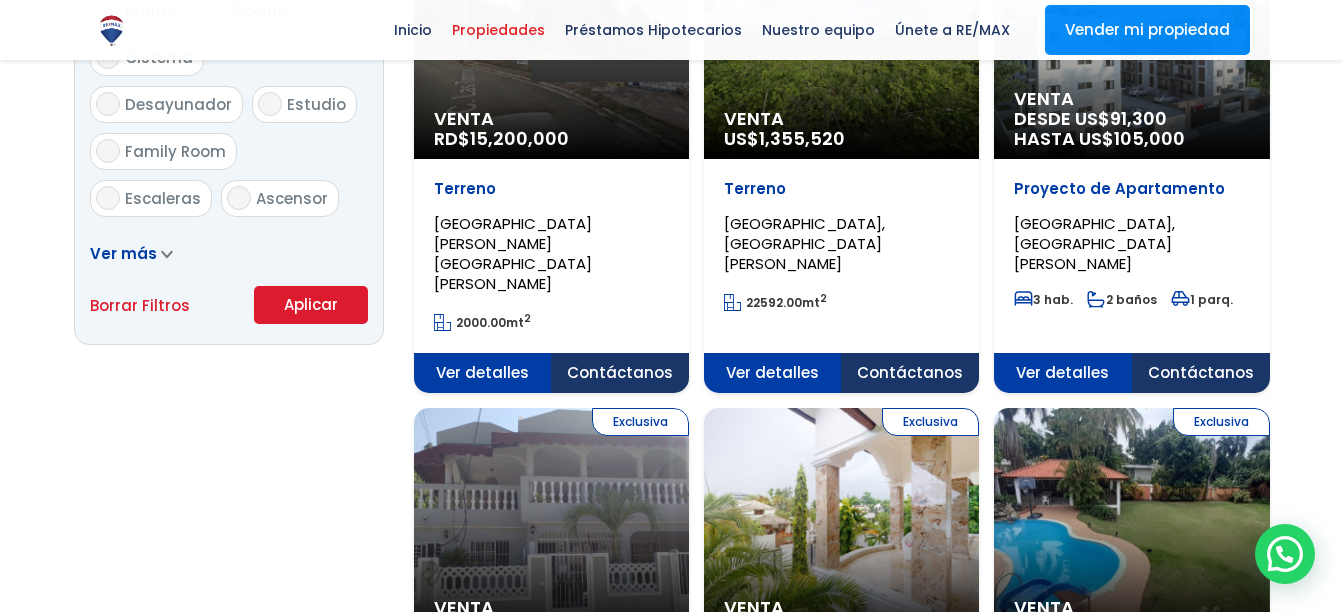 scroll, scrollTop: 1300, scrollLeft: 0, axis: vertical 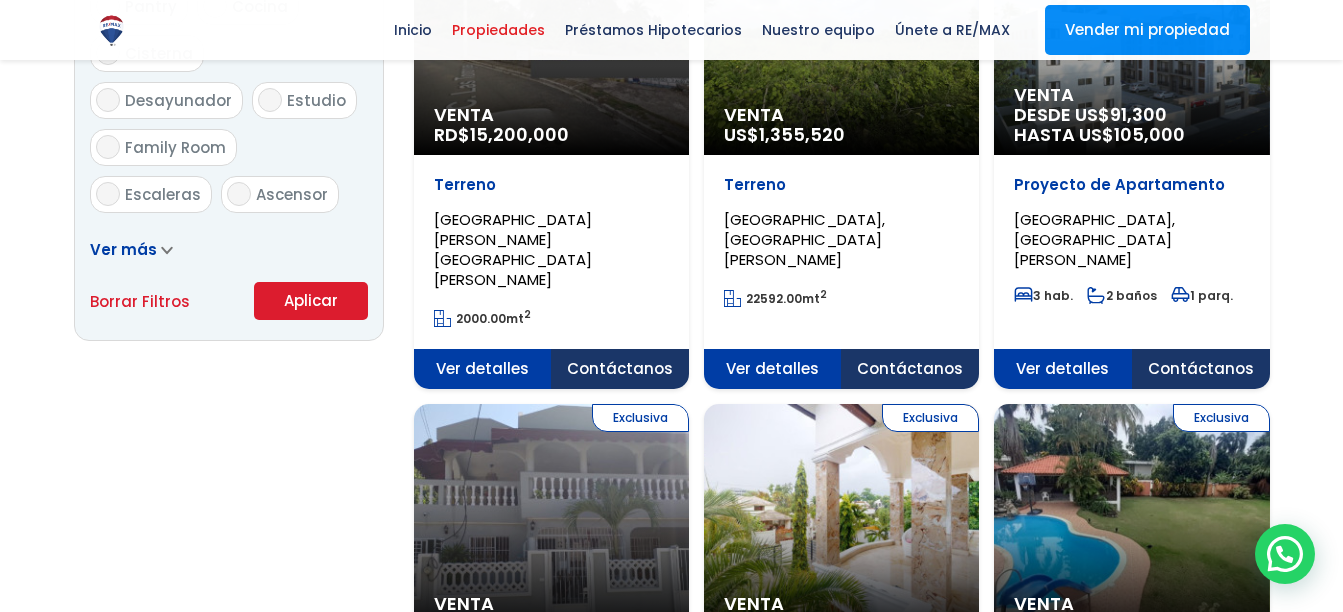 click on "Aplicar" at bounding box center (311, 301) 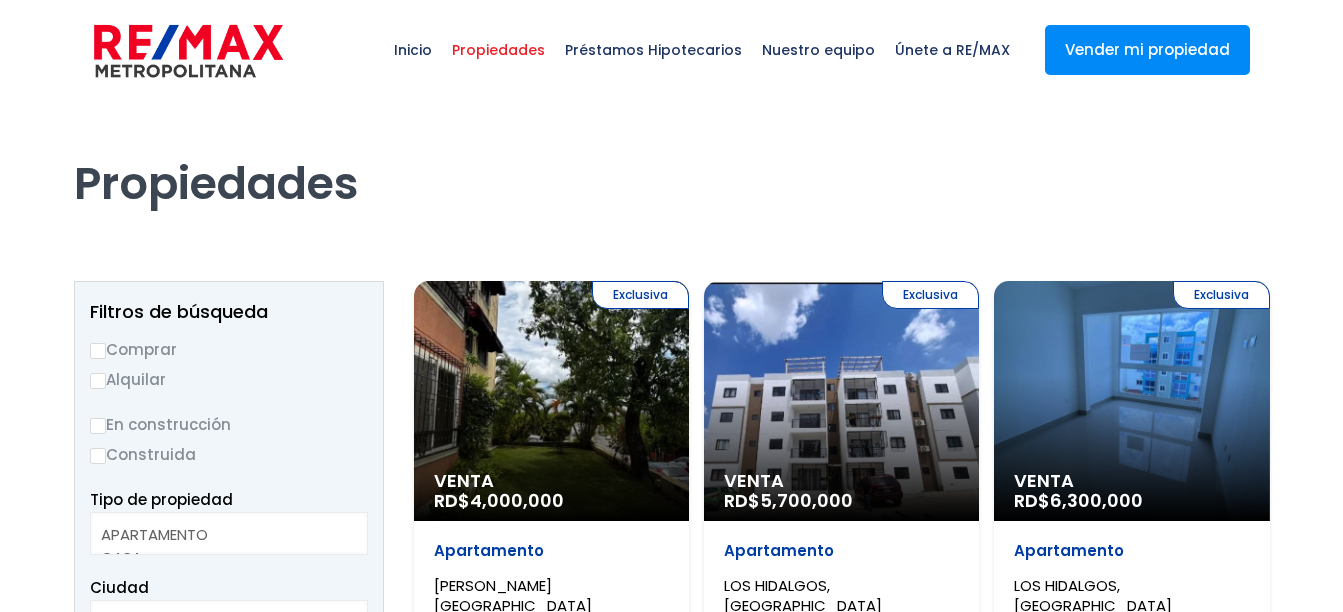 select 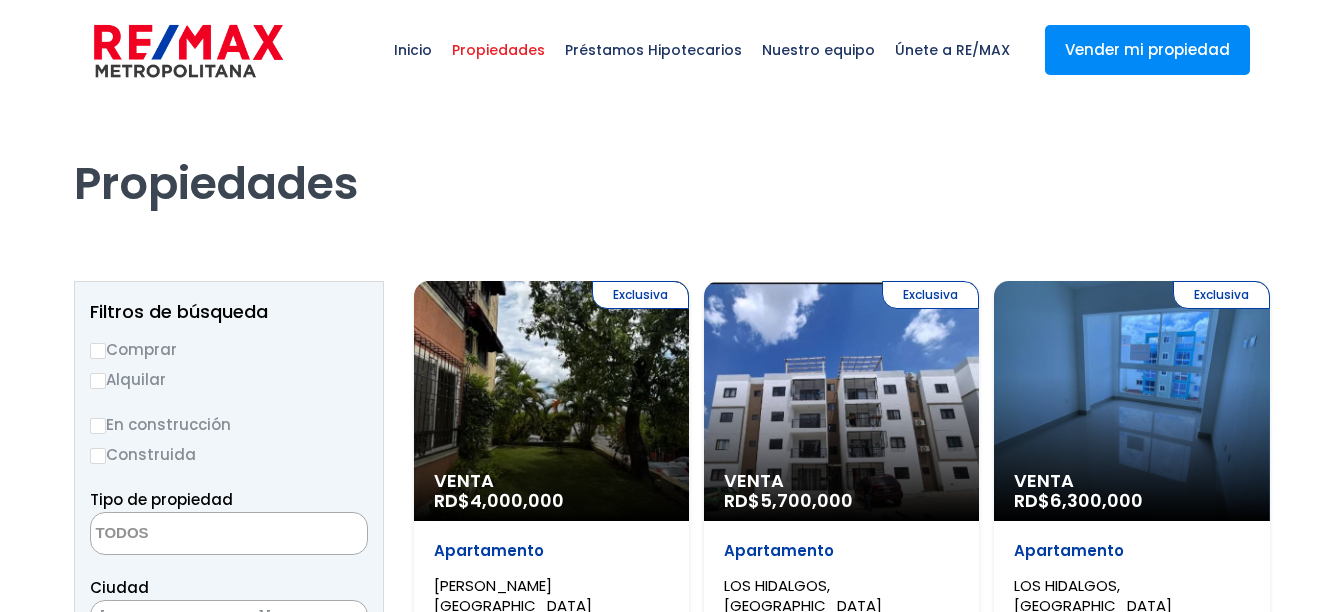 scroll, scrollTop: 0, scrollLeft: 0, axis: both 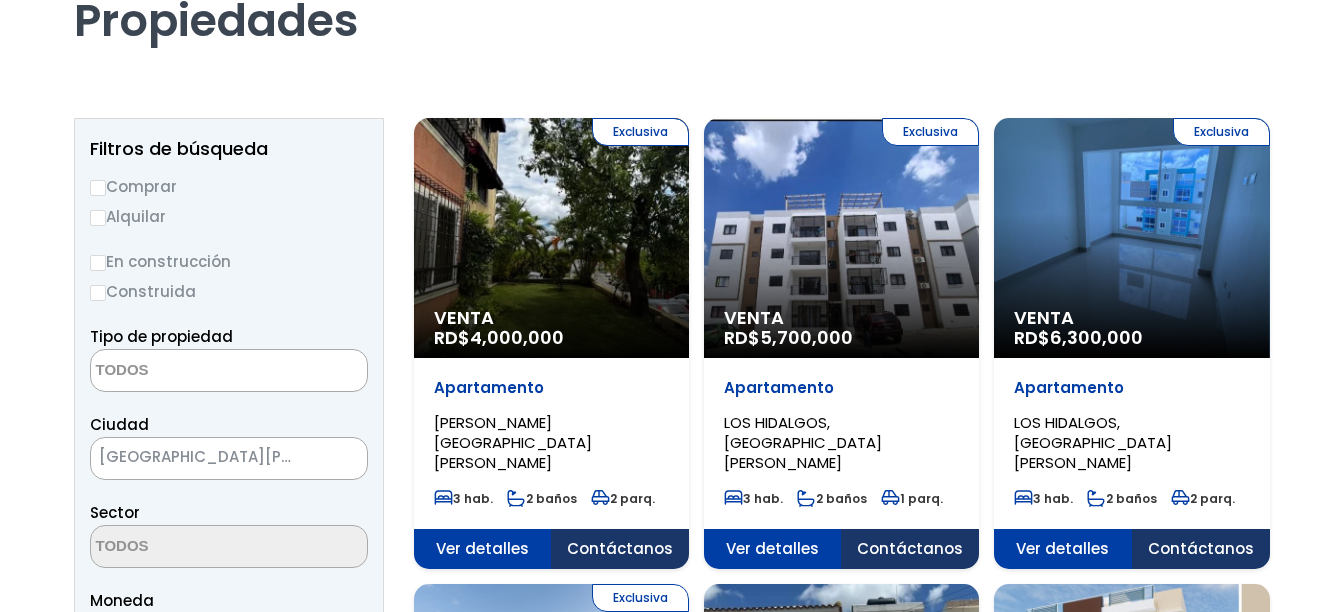 select 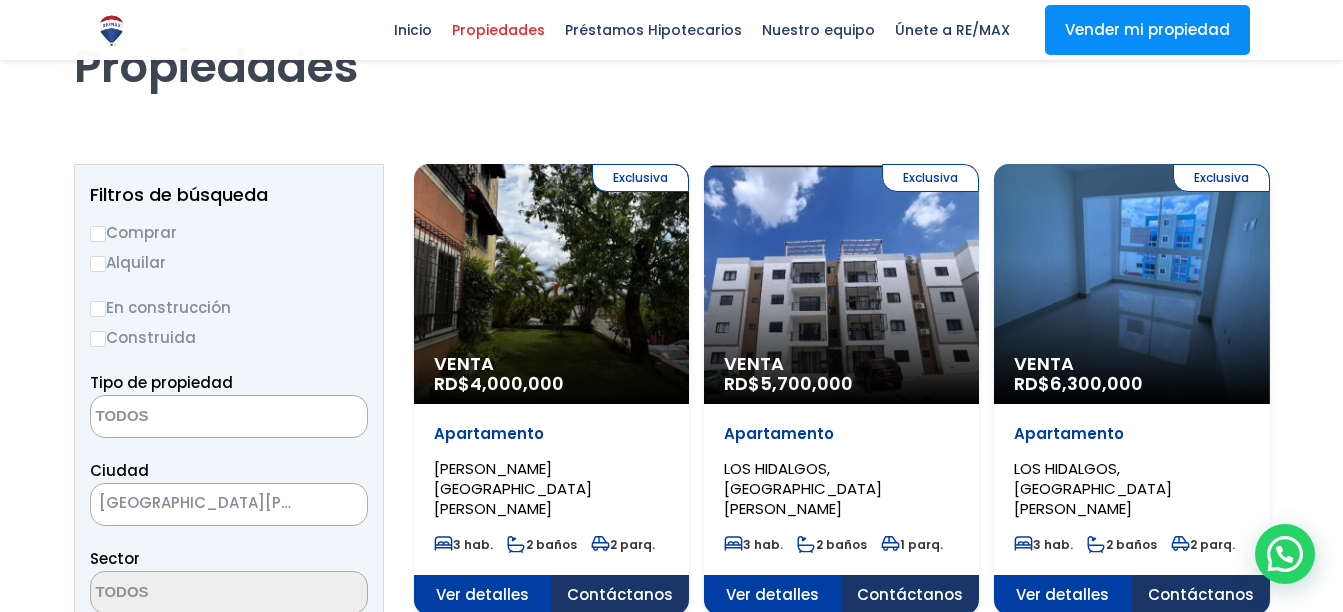 scroll, scrollTop: 100, scrollLeft: 0, axis: vertical 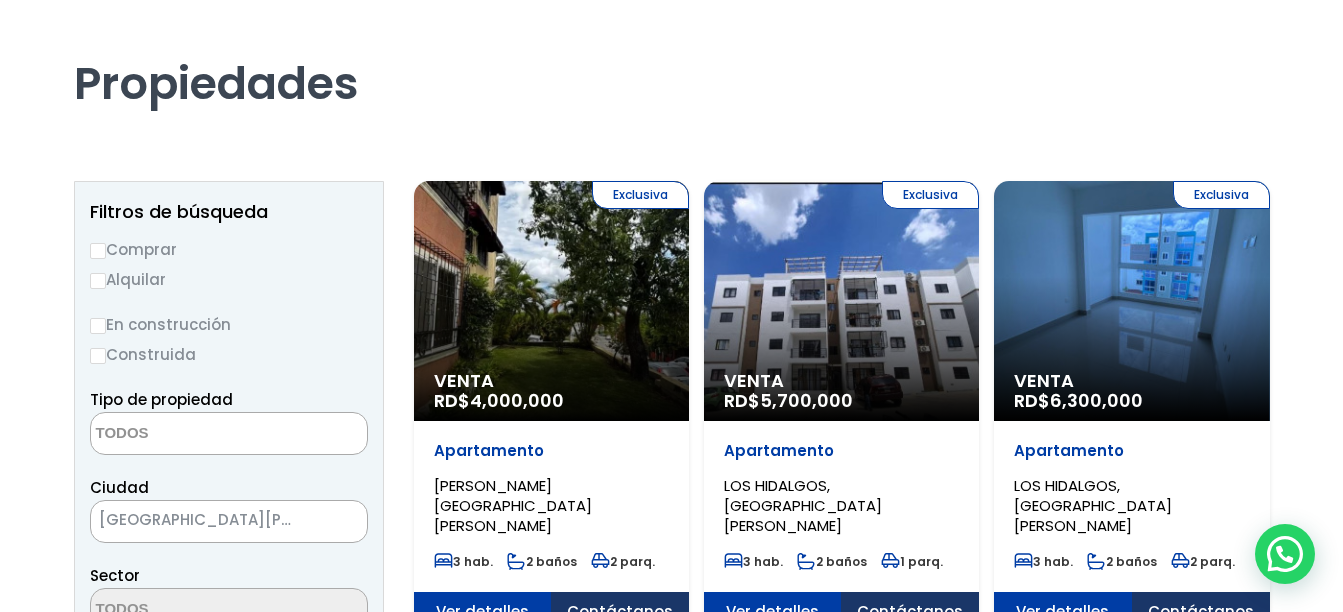 click on "Exclusiva
Venta
RD$  5,700,000" at bounding box center [551, 301] 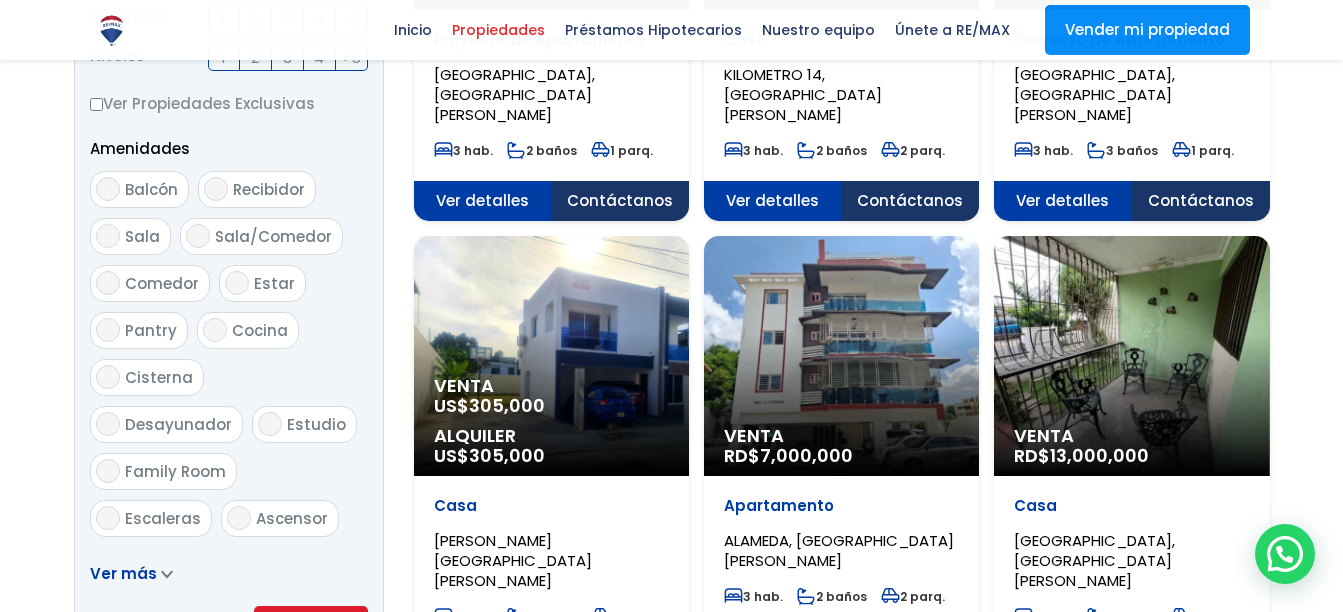 scroll, scrollTop: 1000, scrollLeft: 0, axis: vertical 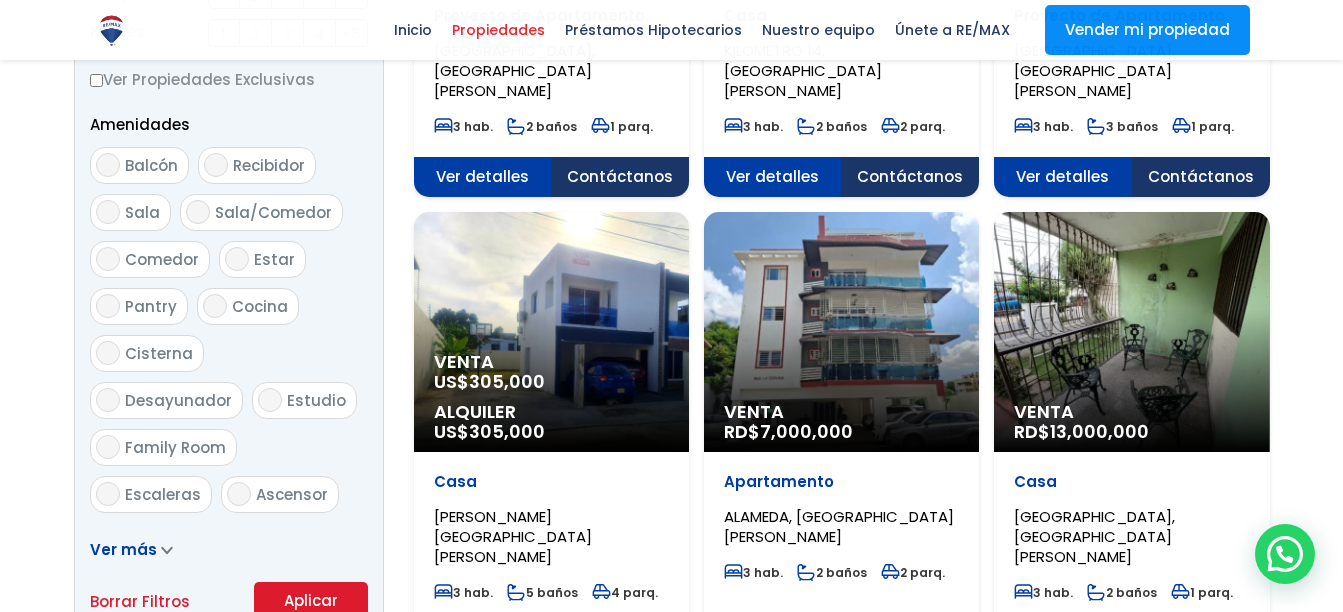 click on "Venta
RD$  13,000,000" at bounding box center (551, -600) 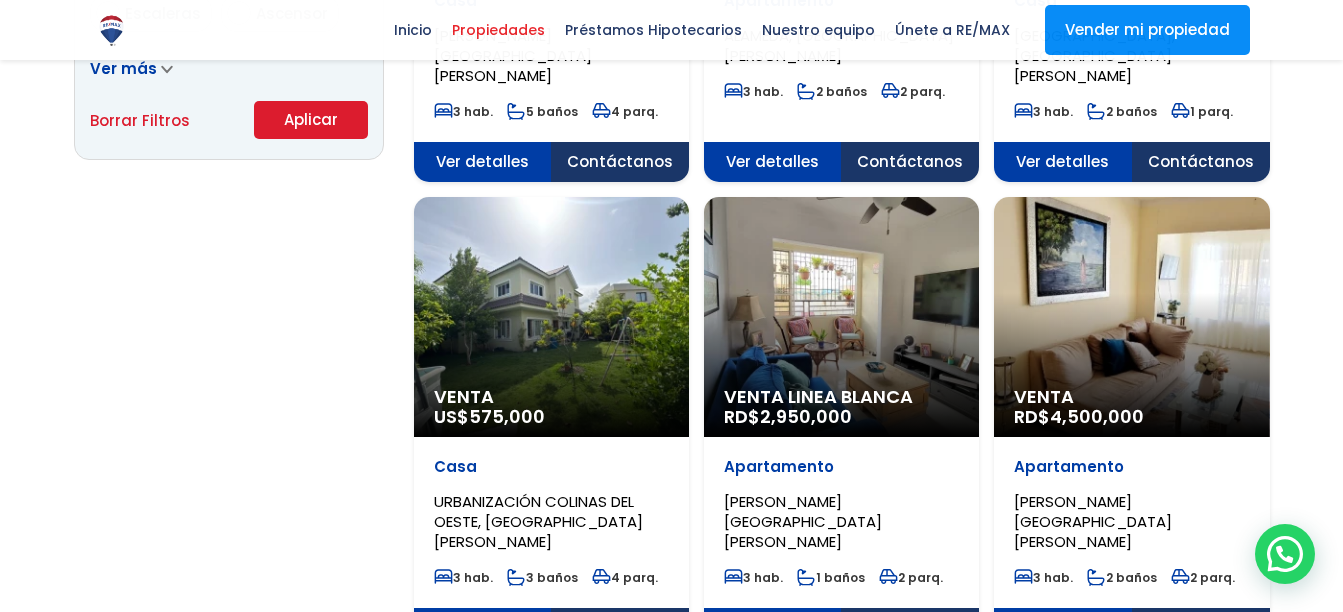 scroll, scrollTop: 1500, scrollLeft: 0, axis: vertical 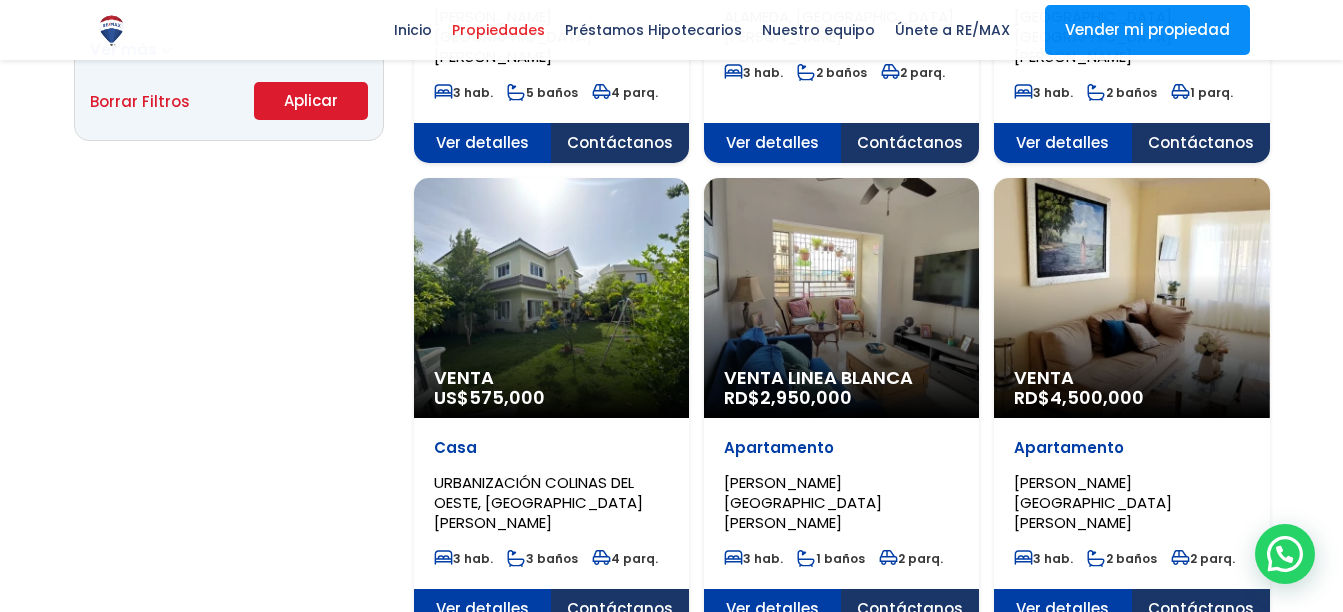 click on "Venta Linea Blanca
RD$  2,950,000" at bounding box center (551, -1100) 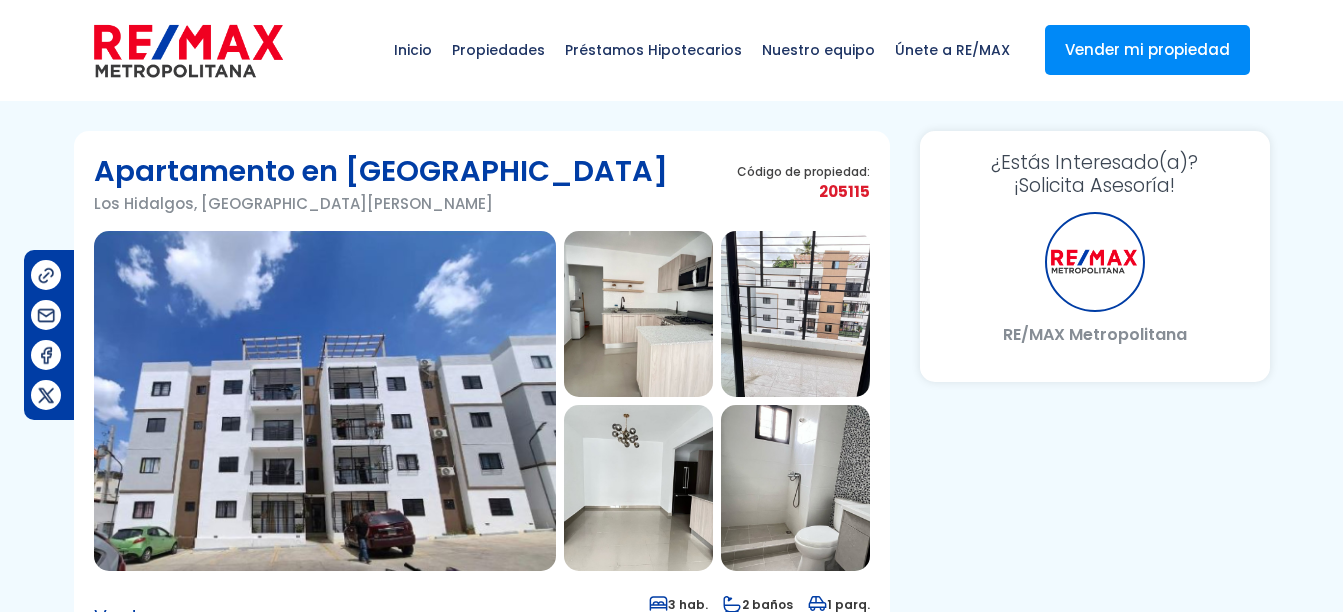 scroll, scrollTop: 0, scrollLeft: 0, axis: both 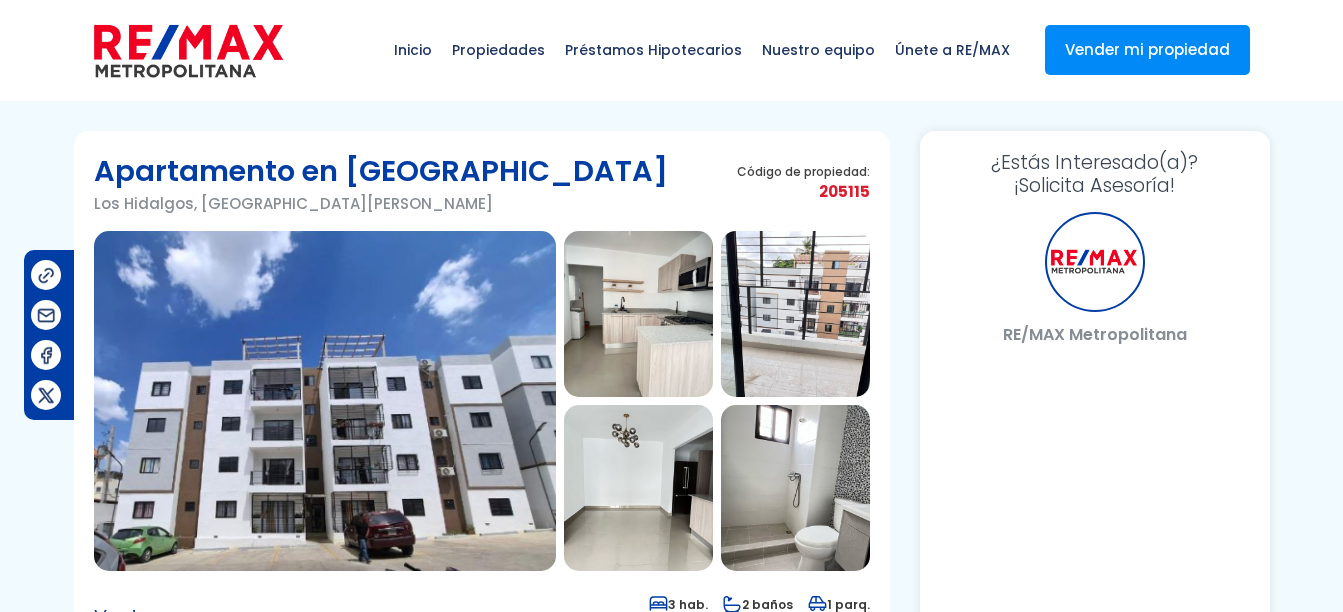 select on "DO" 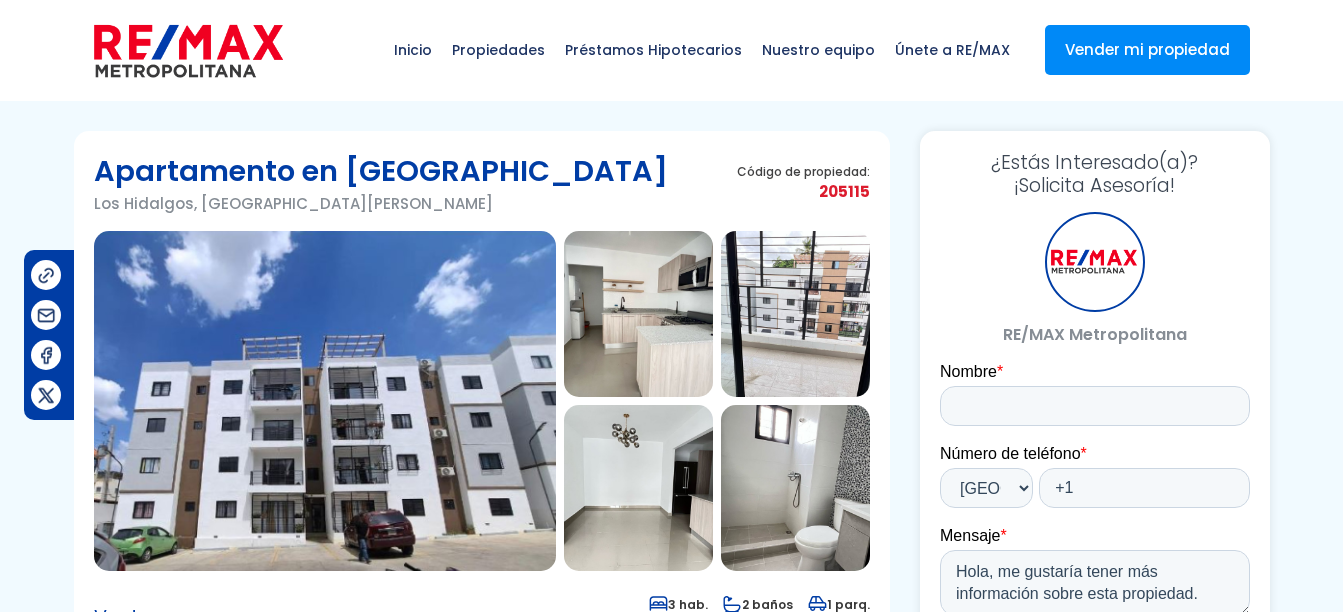 scroll, scrollTop: 0, scrollLeft: 0, axis: both 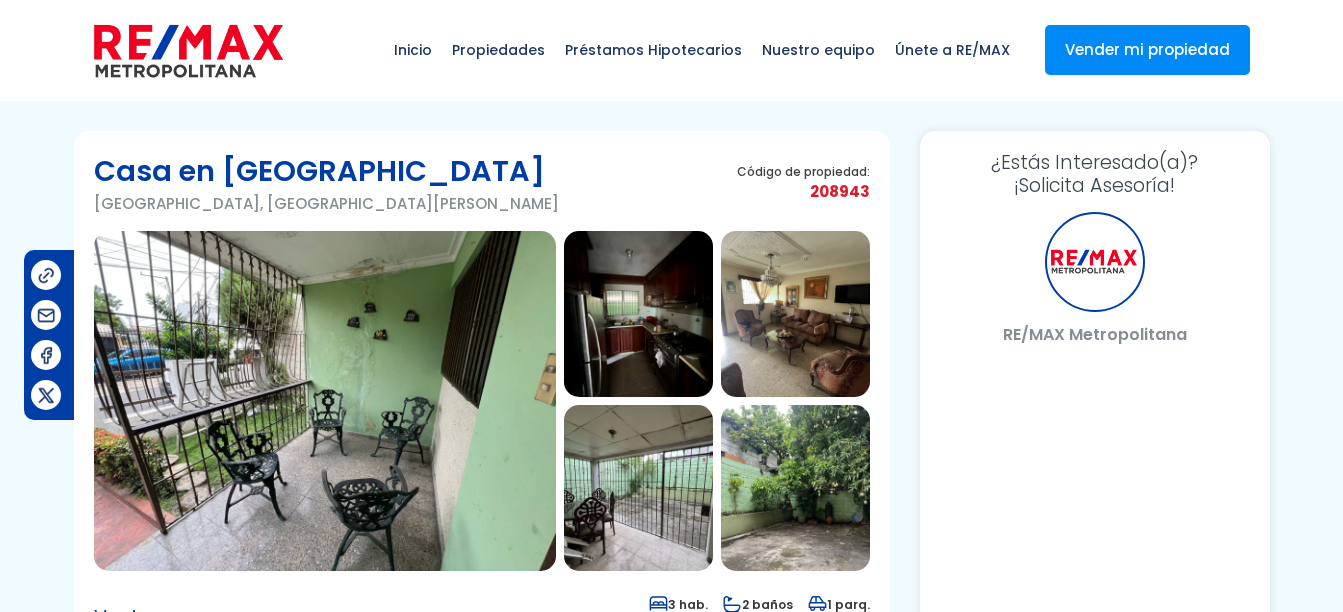 select on "DO" 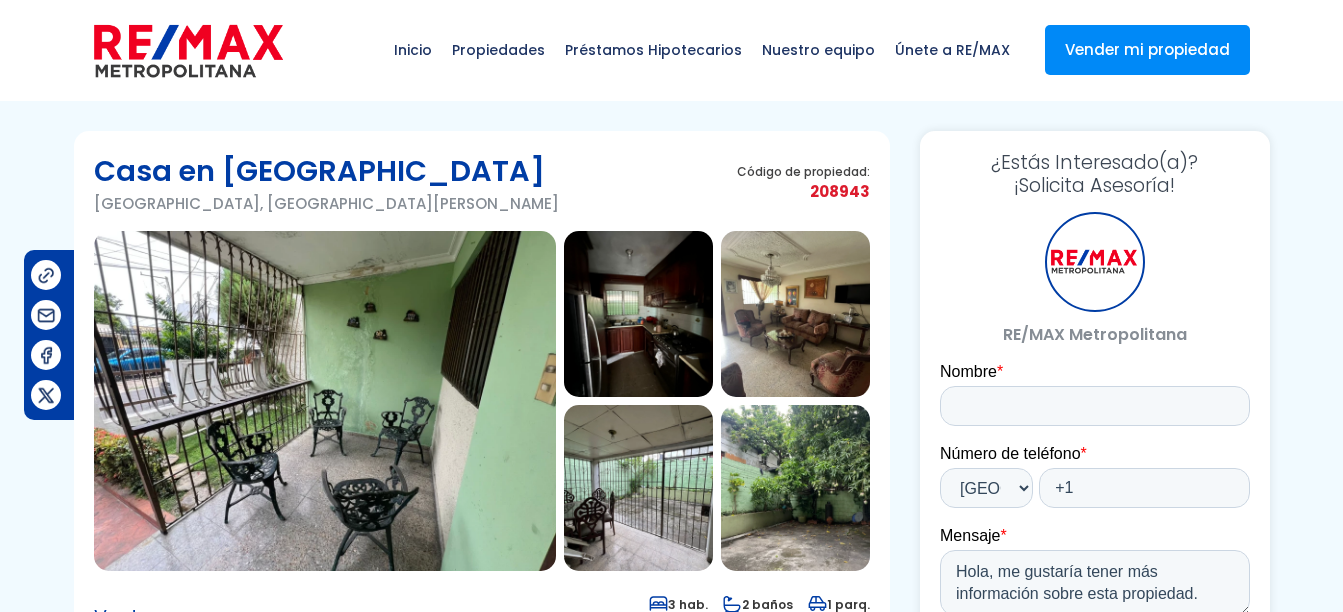 scroll, scrollTop: 0, scrollLeft: 0, axis: both 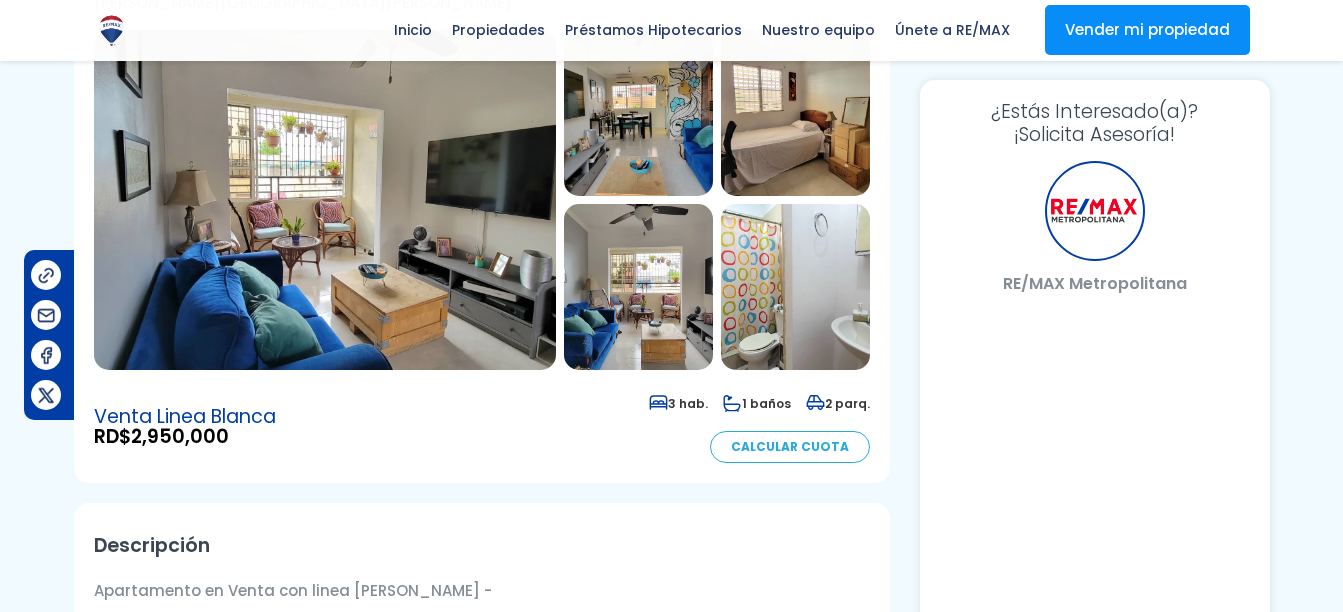 select on "DO" 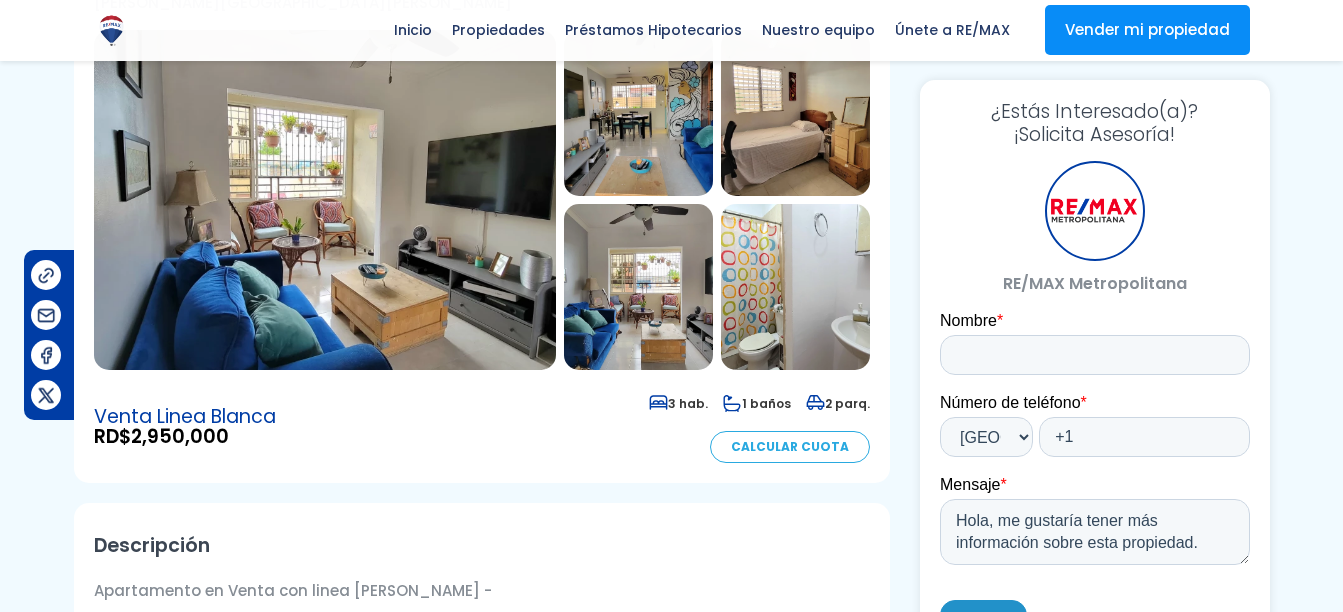 click at bounding box center [325, 200] 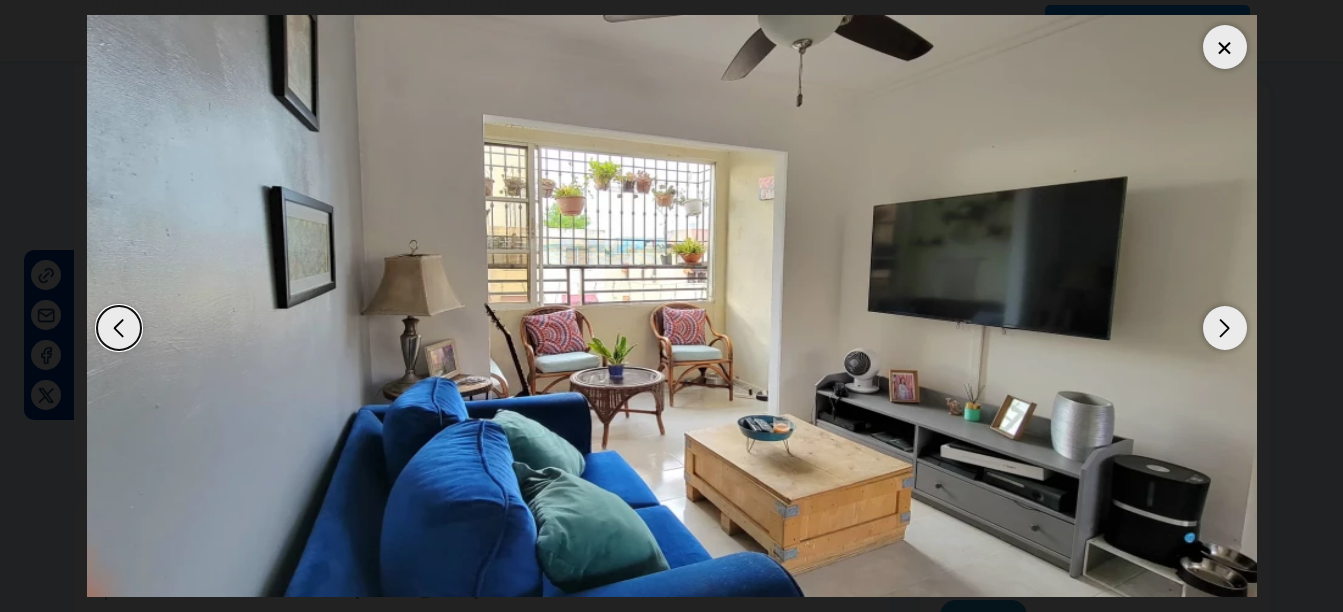 scroll, scrollTop: 0, scrollLeft: 0, axis: both 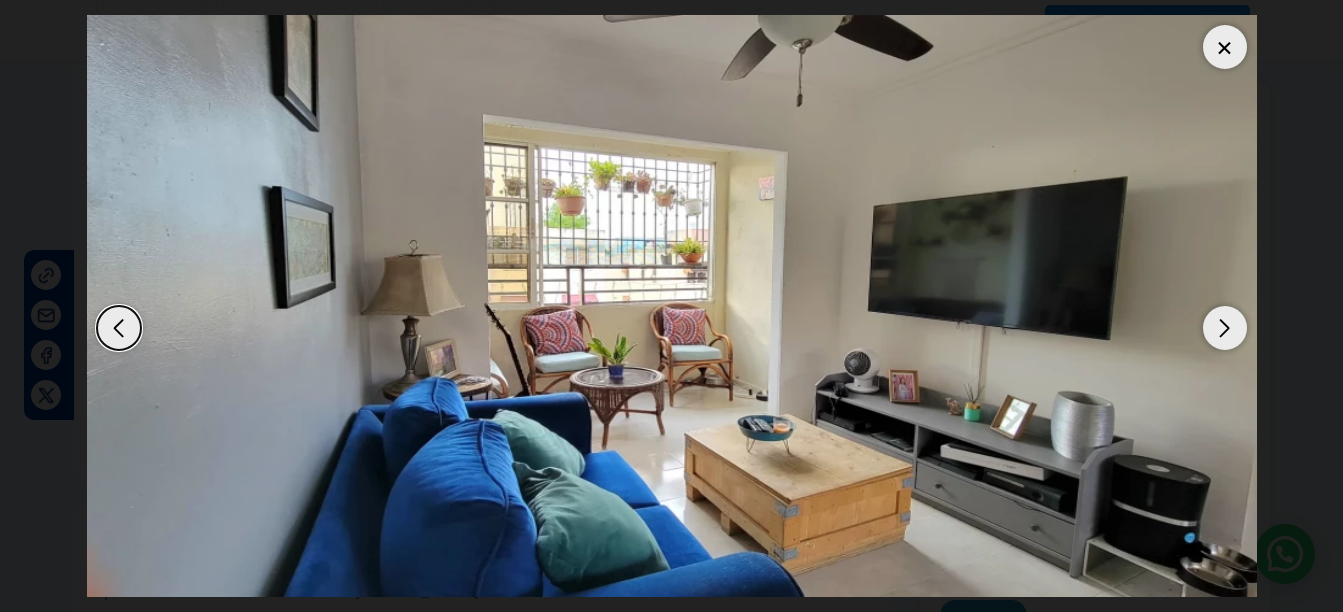 click at bounding box center (672, 306) 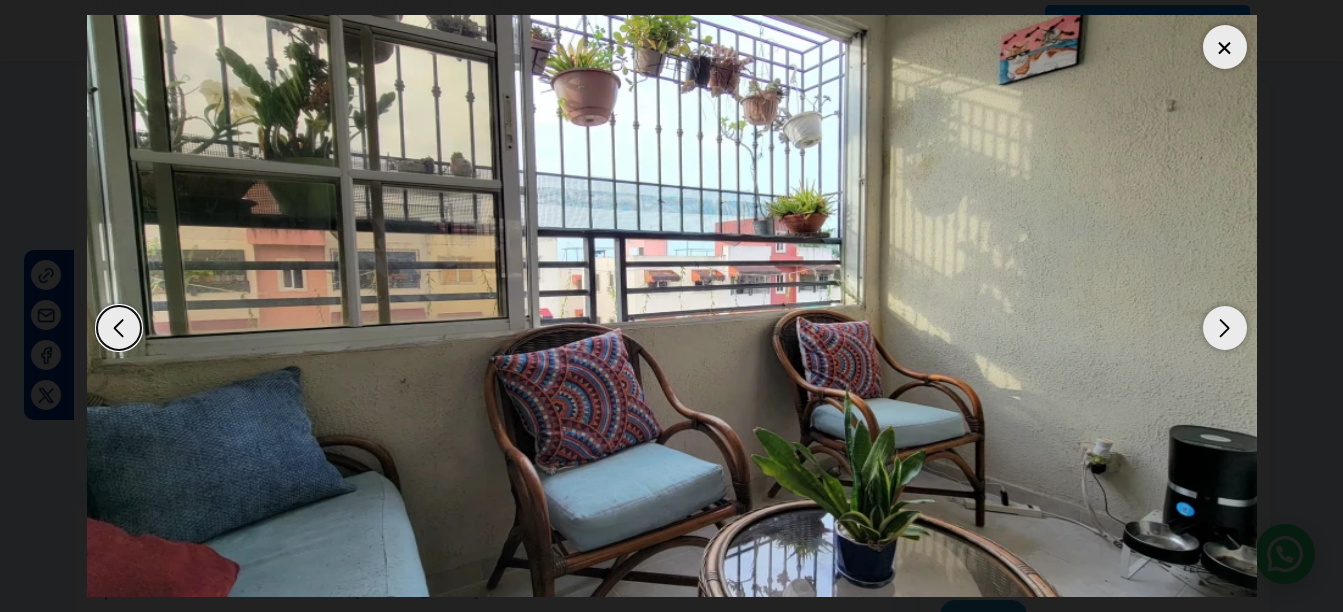 click at bounding box center [1225, 328] 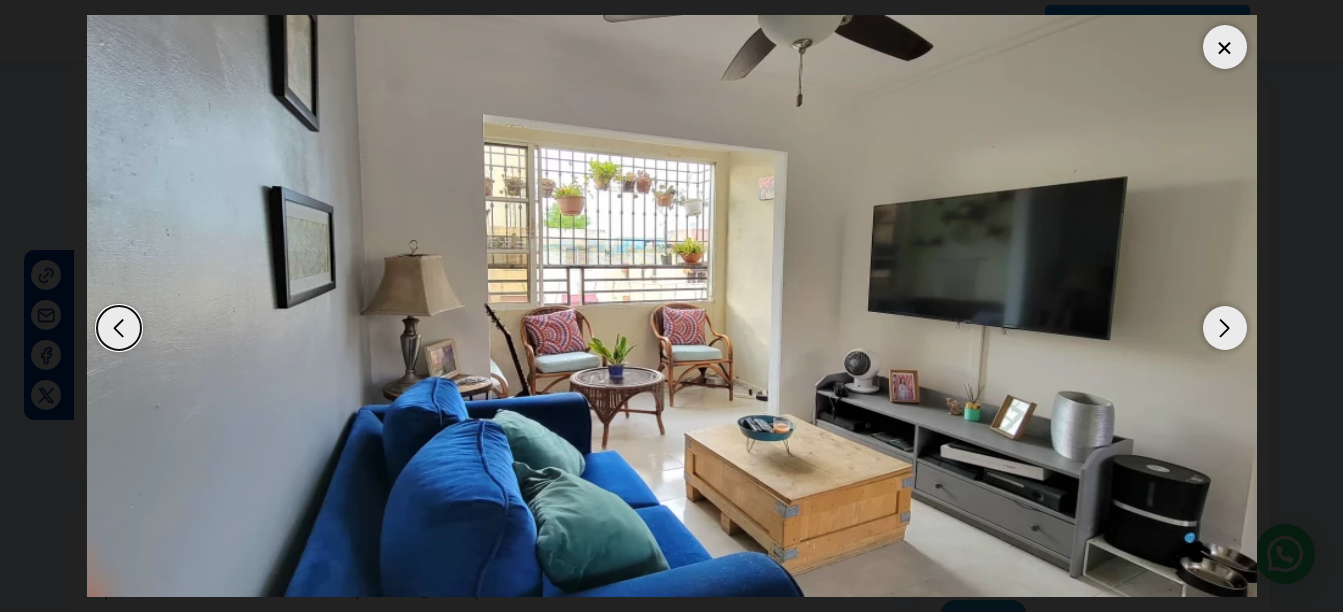 click at bounding box center [1225, 328] 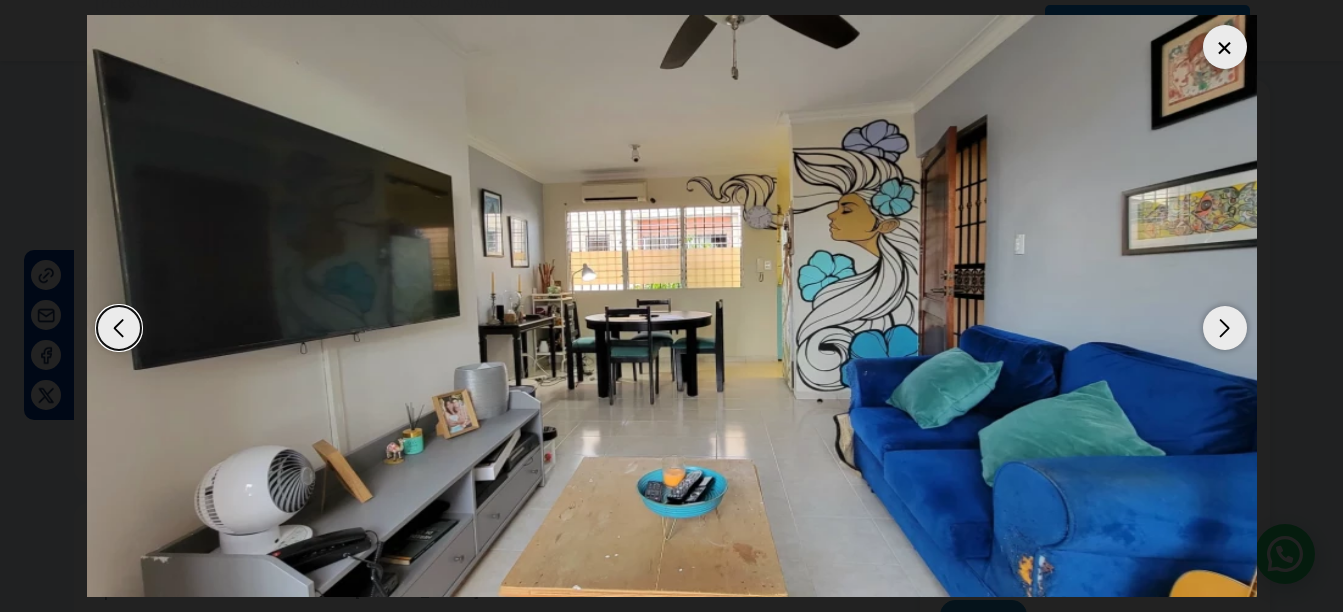 click at bounding box center (1225, 328) 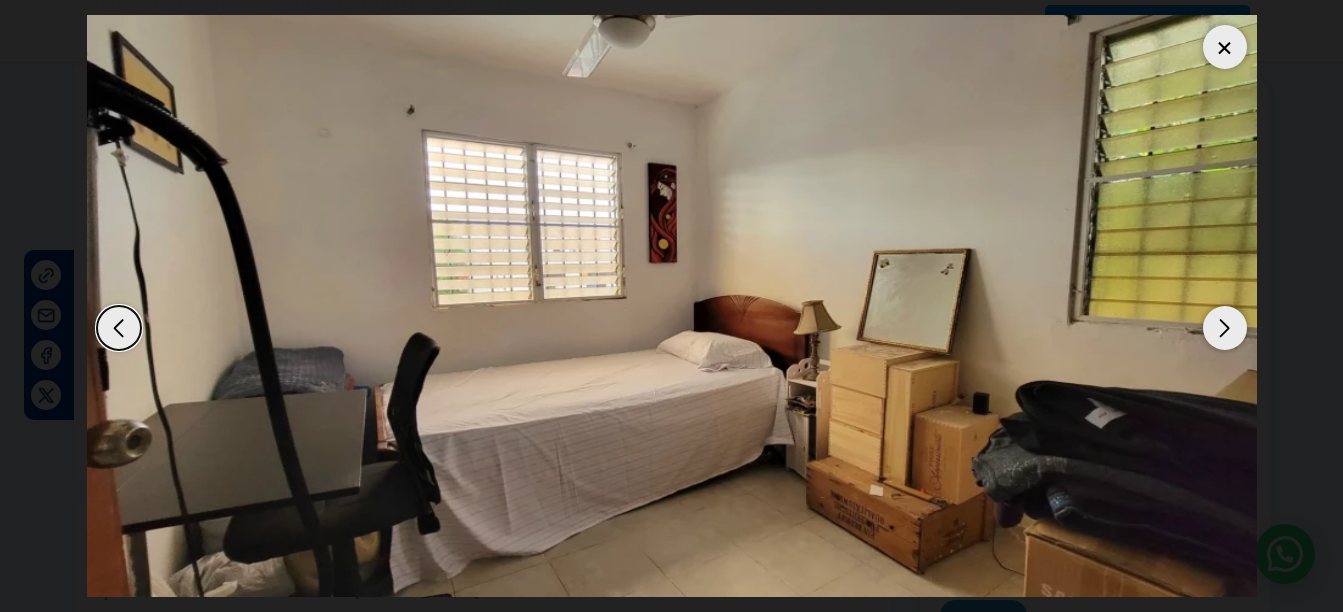 click at bounding box center (1225, 328) 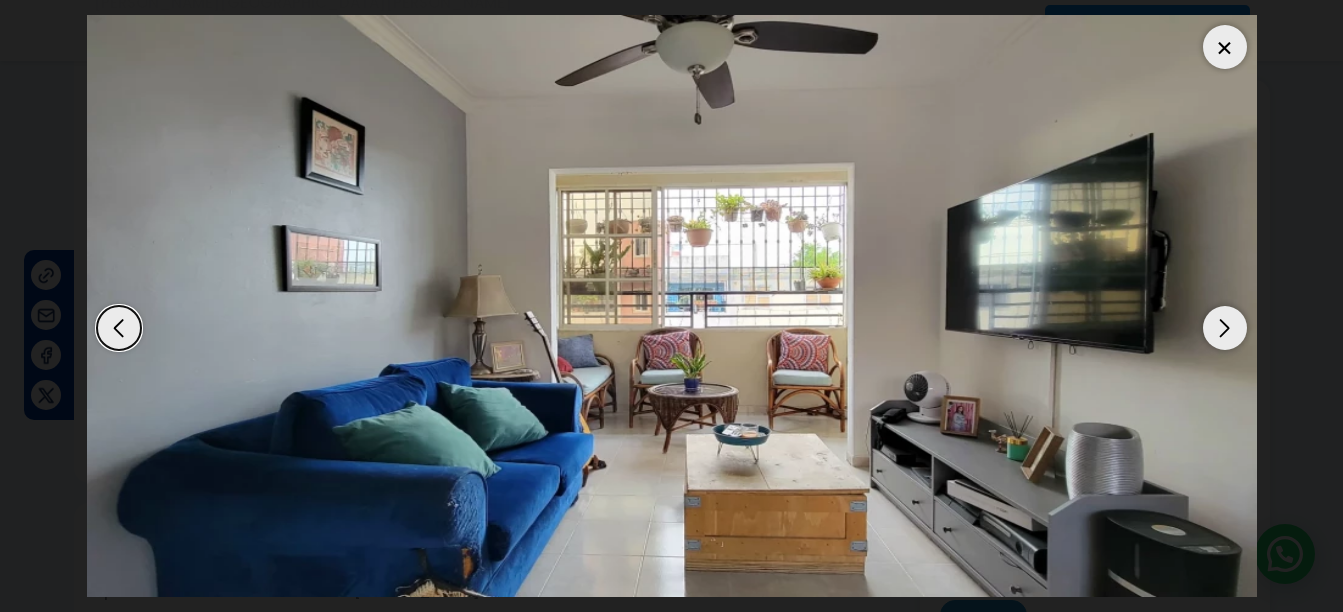 click at bounding box center (1225, 328) 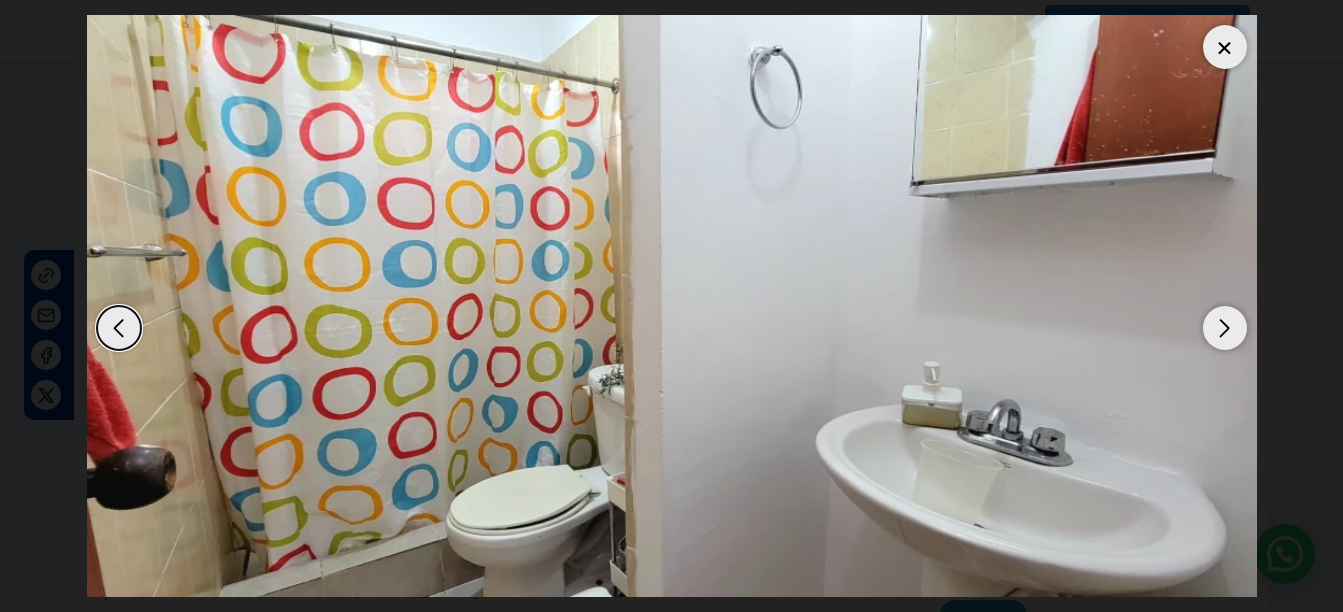 click at bounding box center (1225, 328) 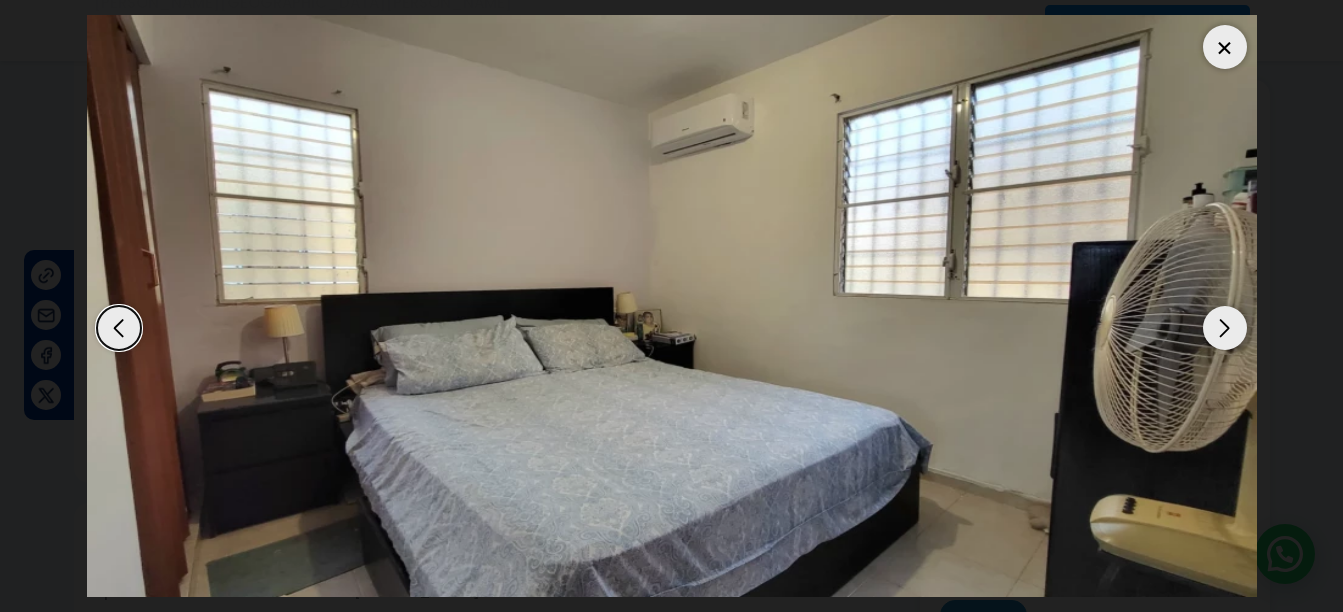 click at bounding box center (1225, 328) 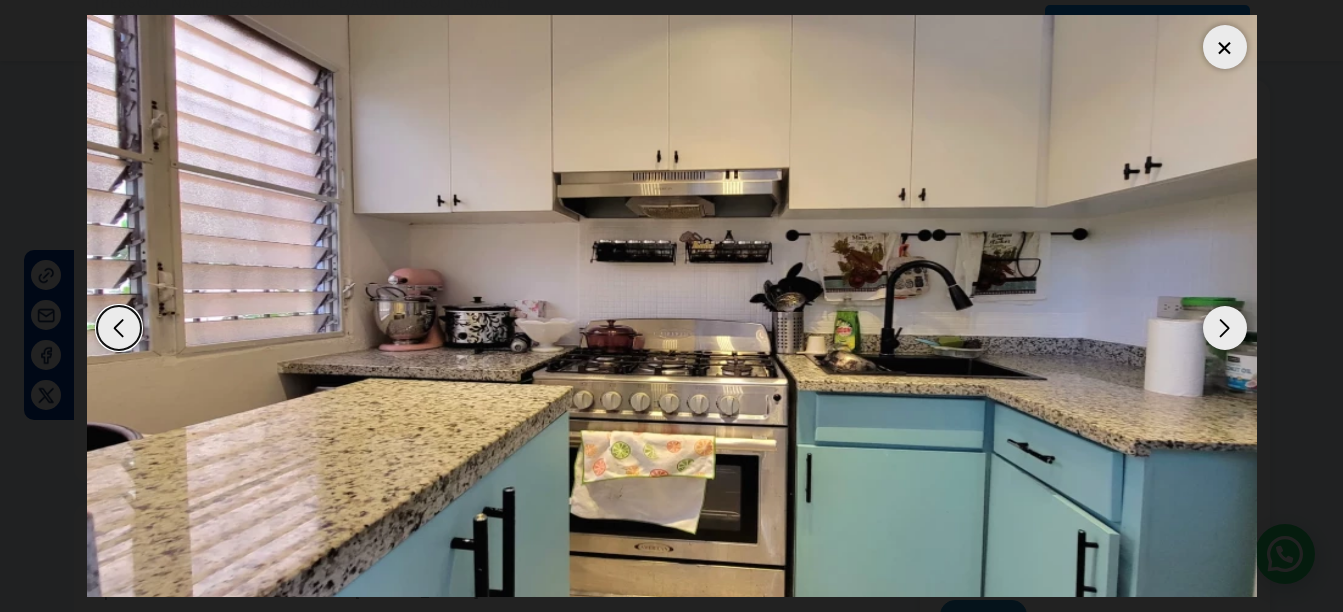 click at bounding box center (1225, 328) 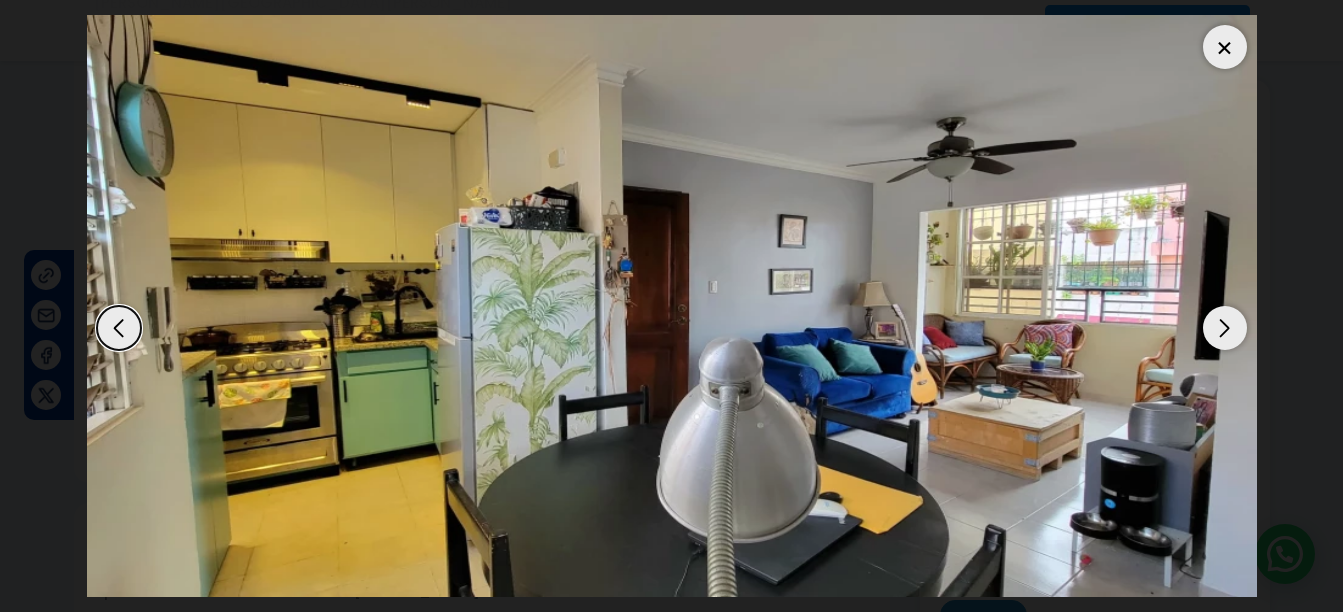click at bounding box center [1225, 328] 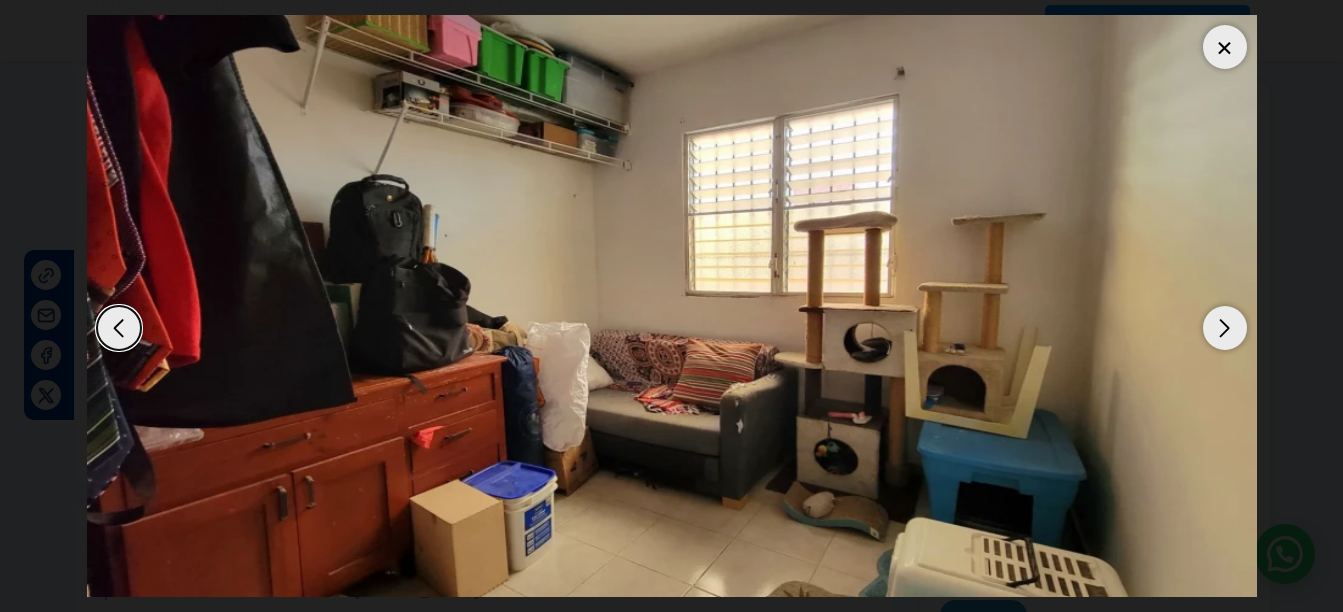 click at bounding box center [1225, 328] 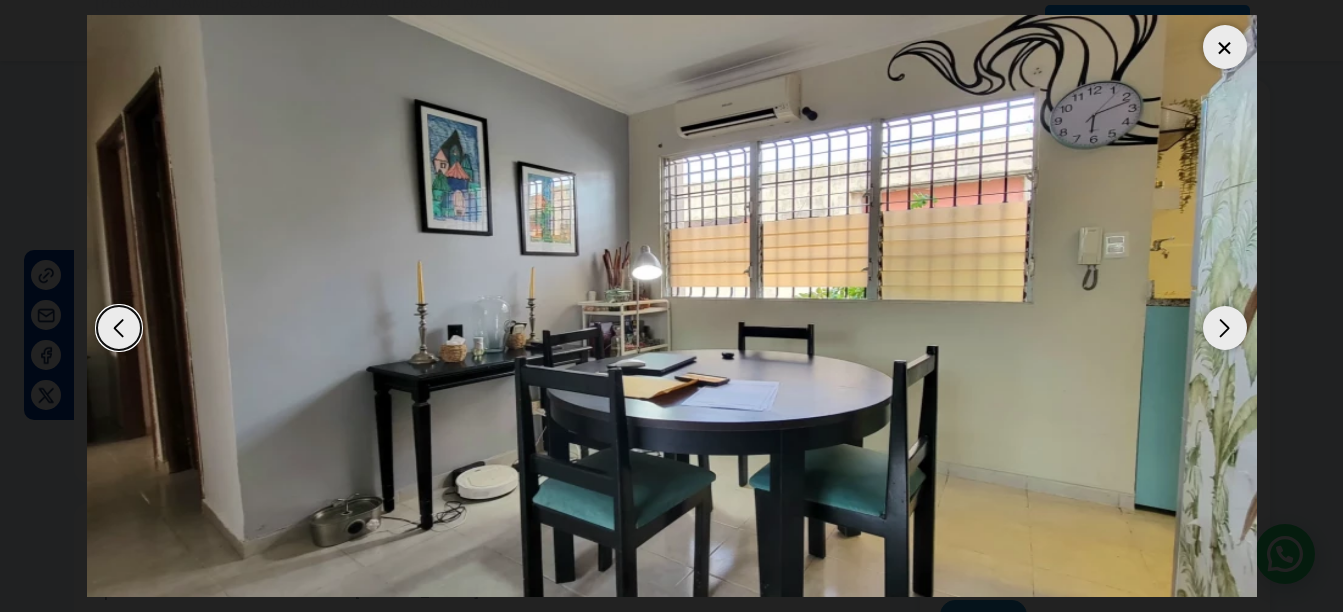 click at bounding box center (1225, 328) 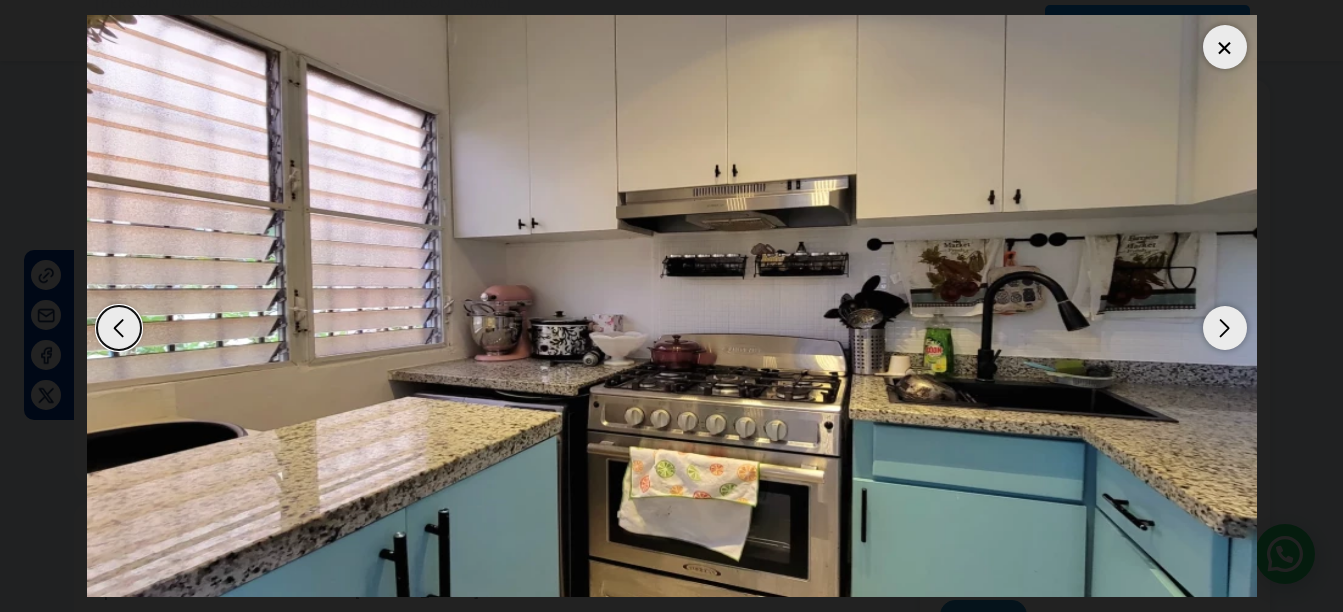 click at bounding box center (1225, 47) 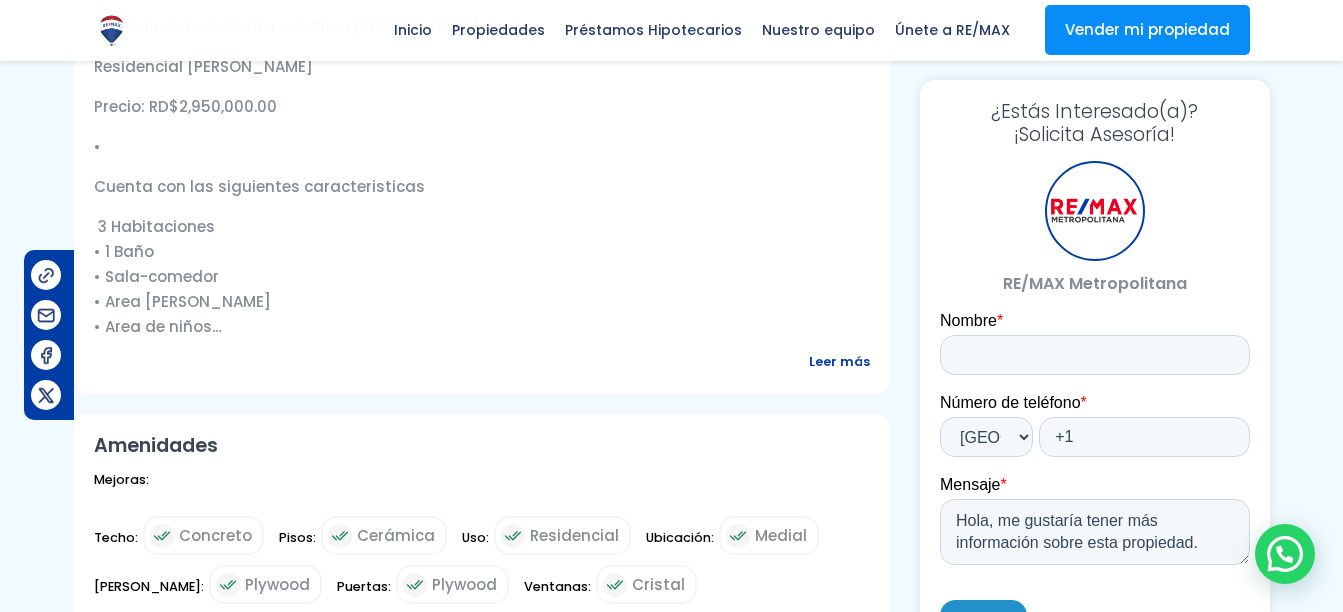 scroll, scrollTop: 800, scrollLeft: 0, axis: vertical 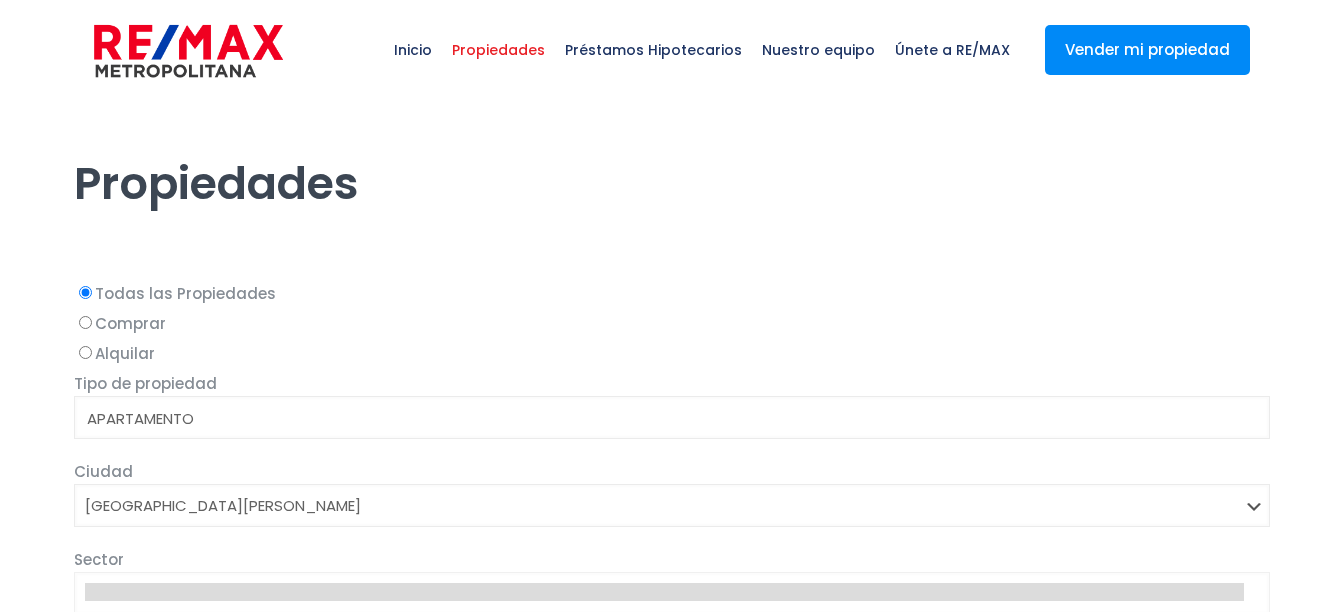 select 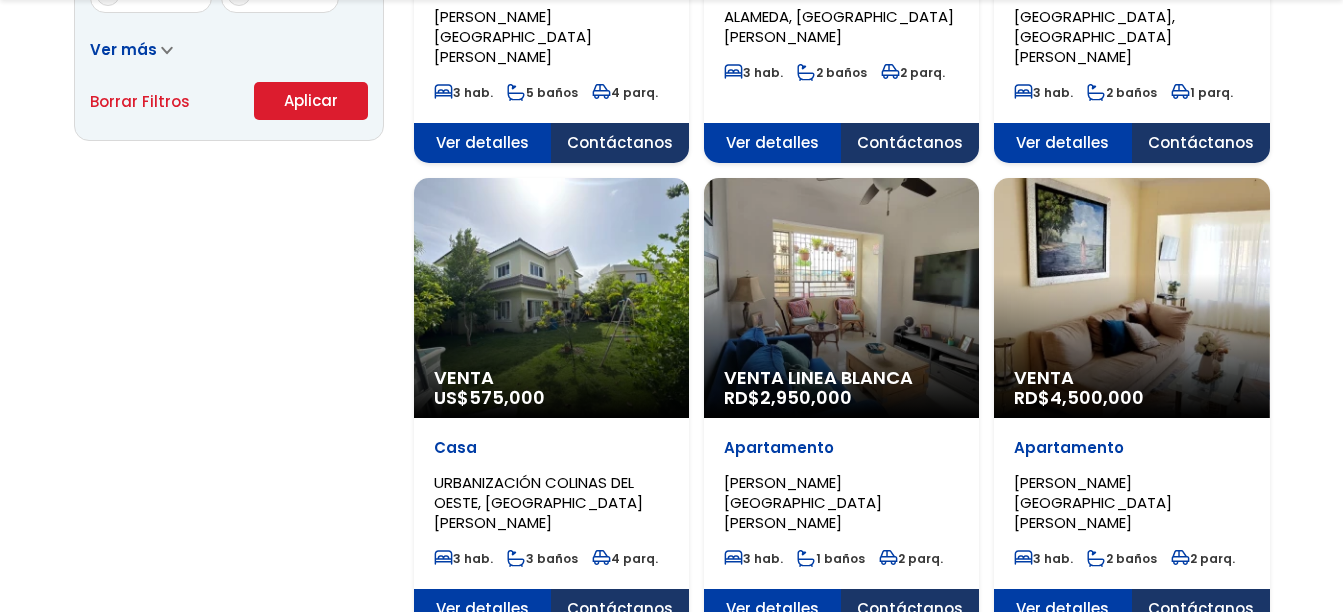 scroll, scrollTop: 1500, scrollLeft: 0, axis: vertical 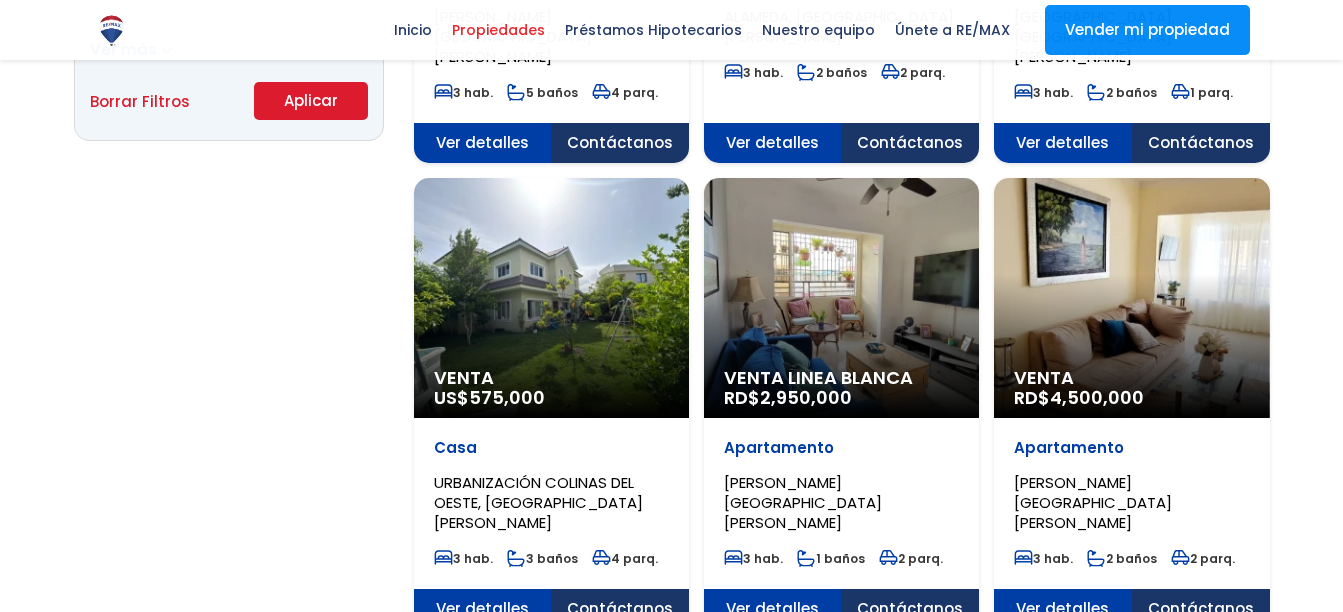 select 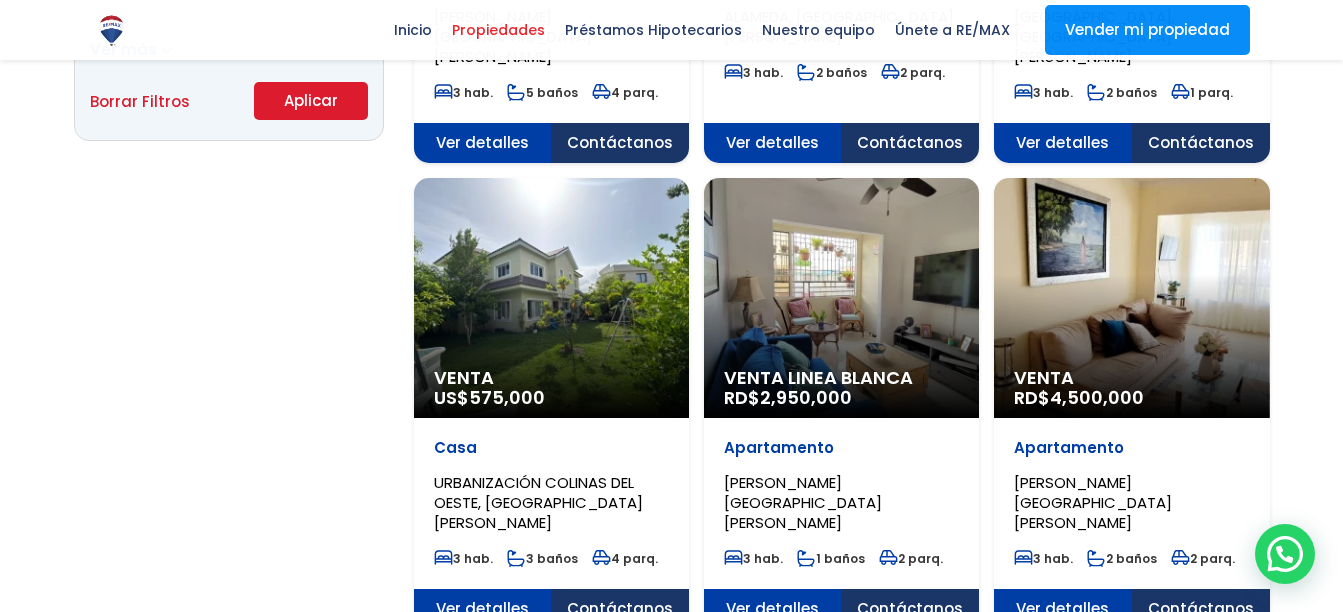 click on "Venta
RD$  4,500,000" at bounding box center [551, -1100] 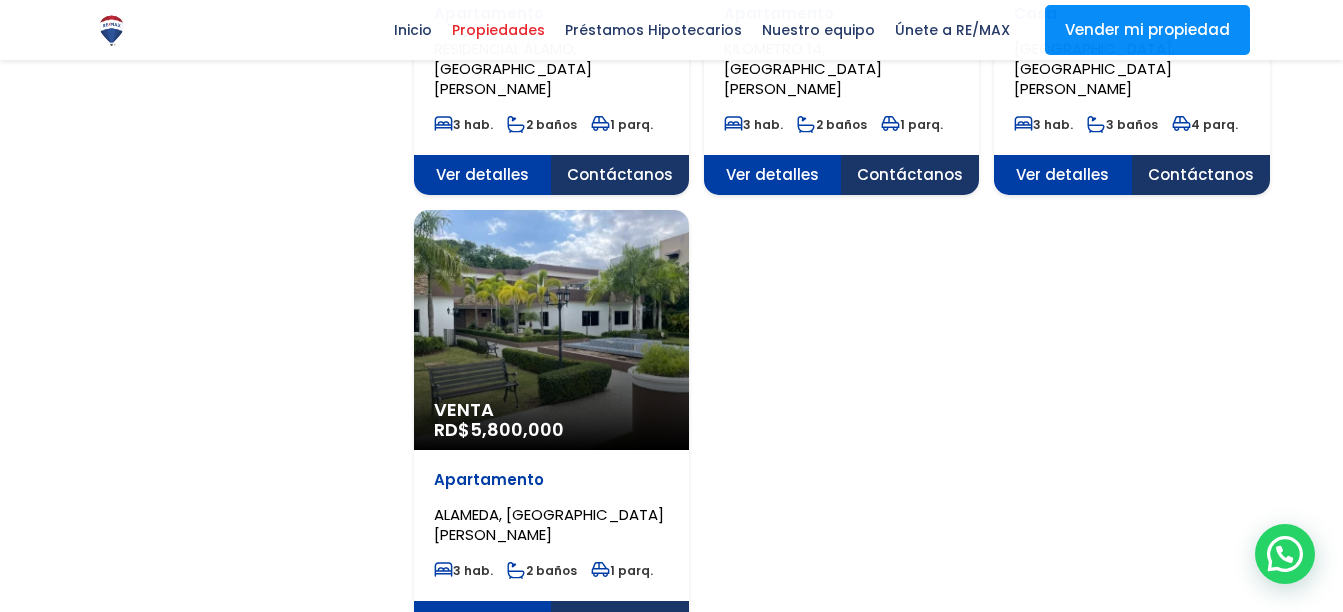 scroll, scrollTop: 2500, scrollLeft: 0, axis: vertical 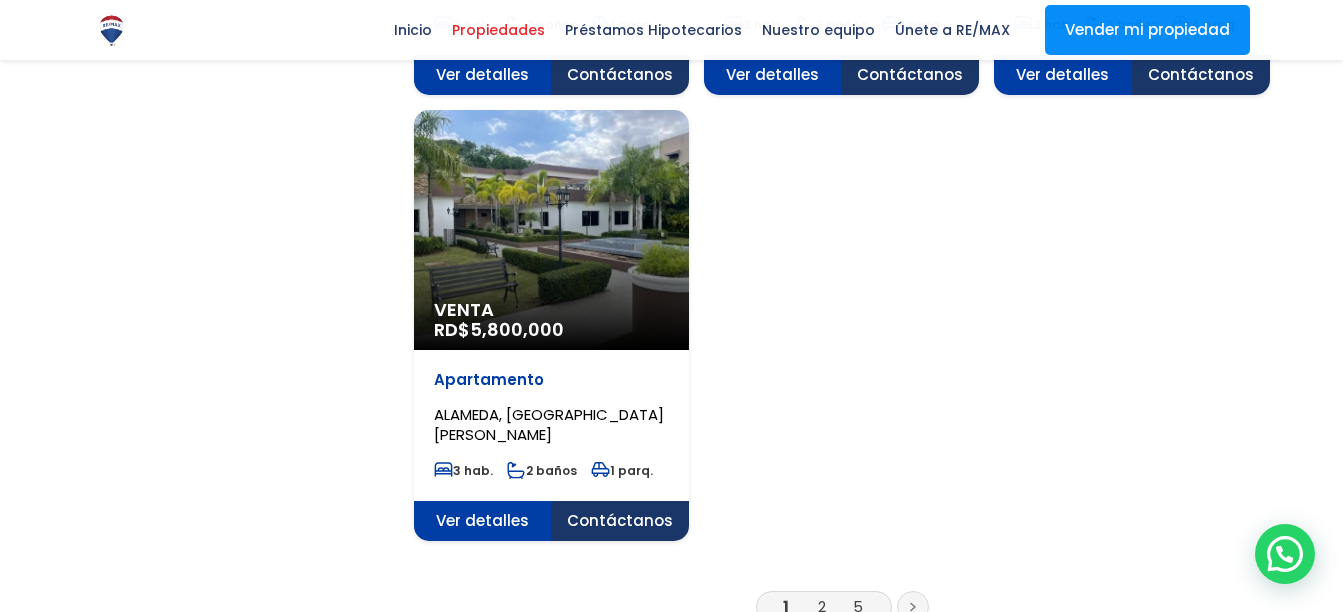 click on "2" at bounding box center [822, 606] 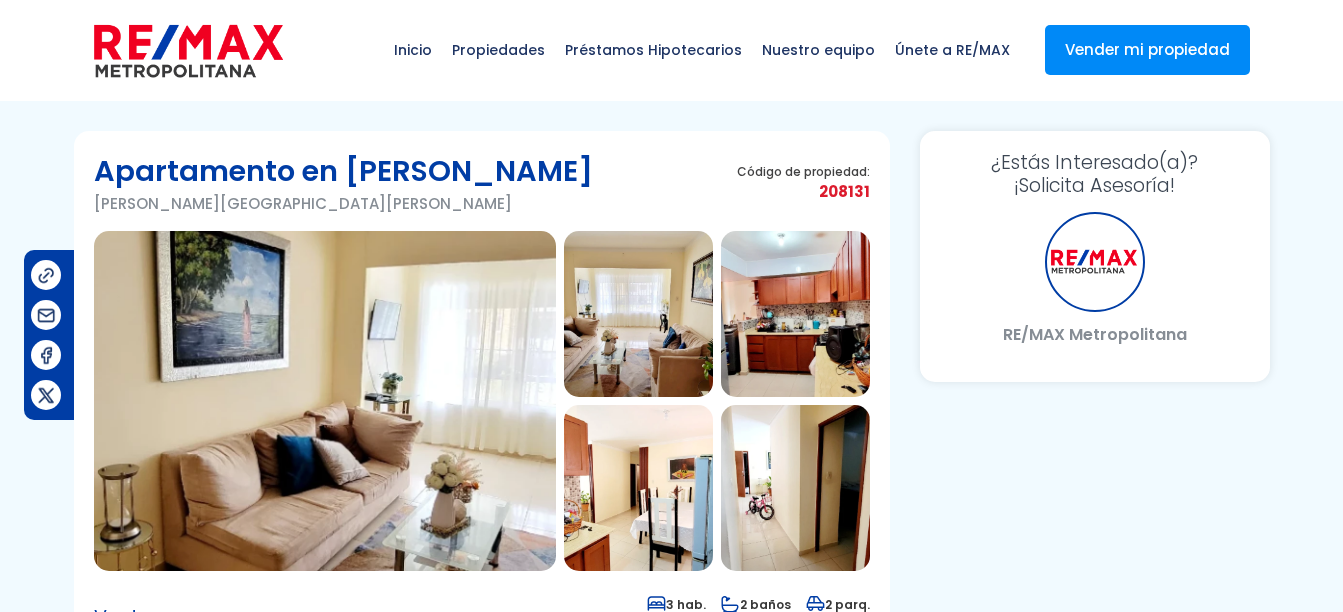 scroll, scrollTop: 0, scrollLeft: 0, axis: both 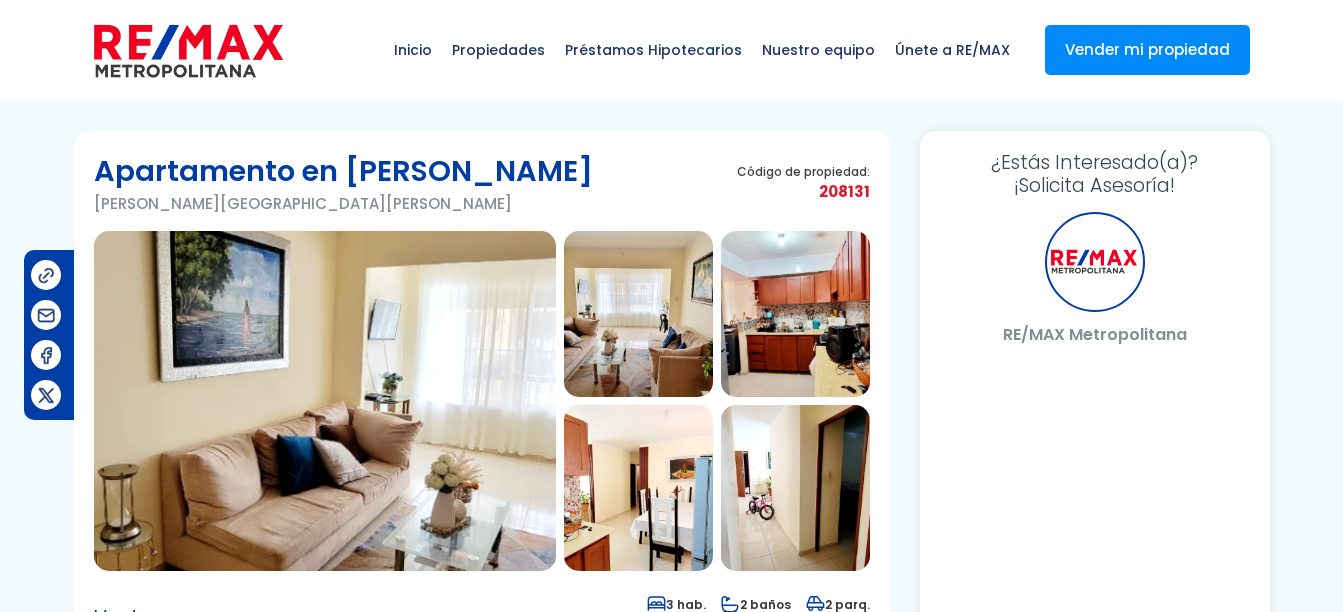 select on "DO" 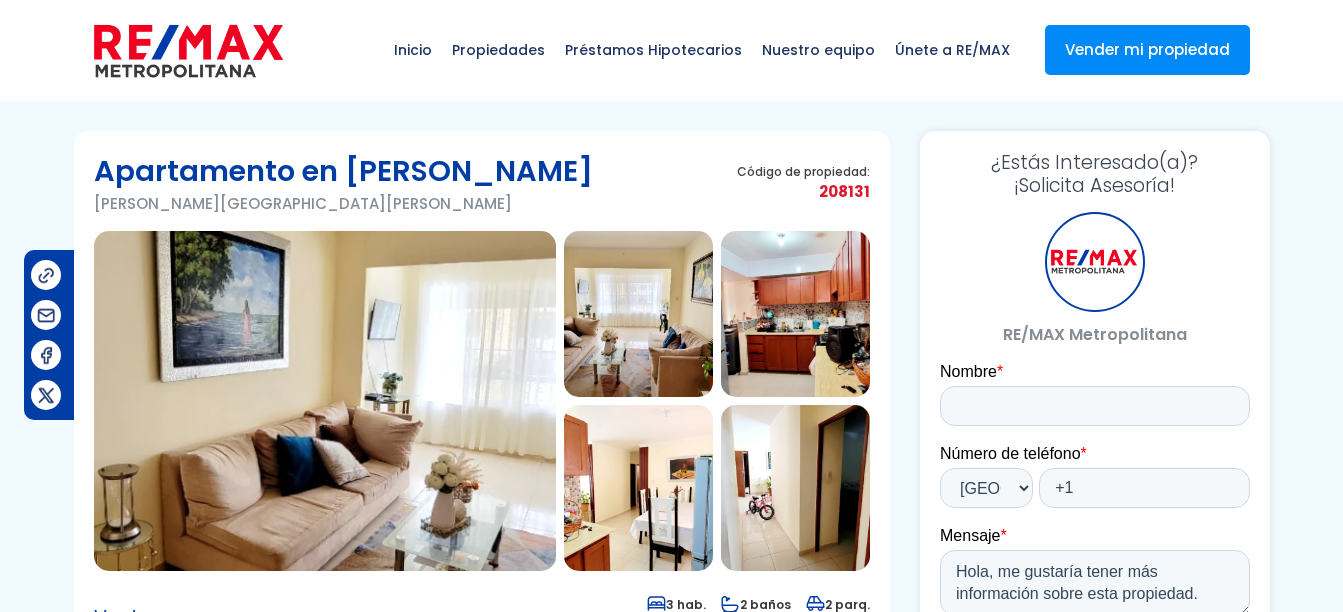 scroll, scrollTop: 0, scrollLeft: 0, axis: both 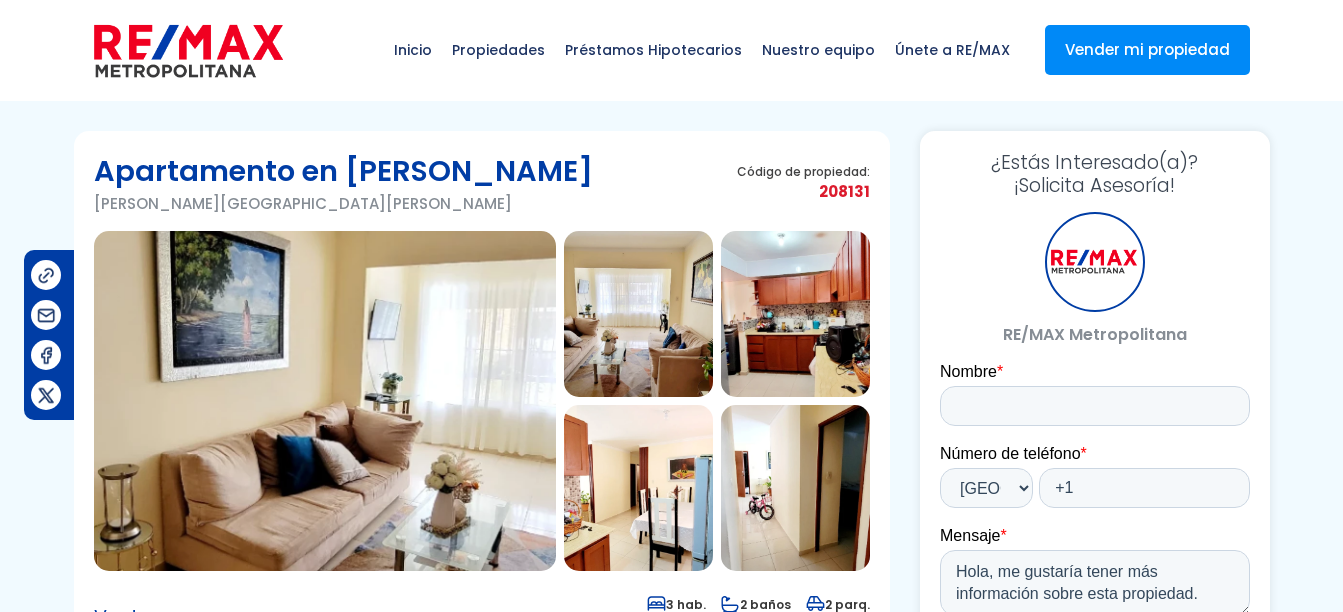 click at bounding box center [325, 401] 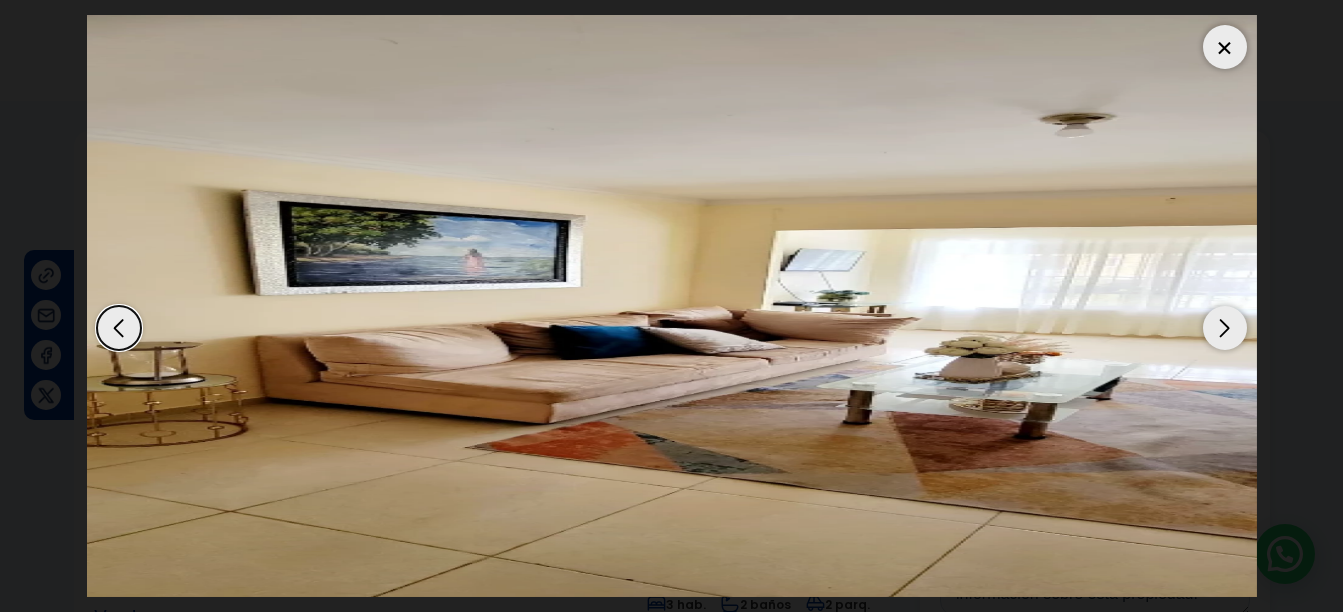 click at bounding box center [1225, 328] 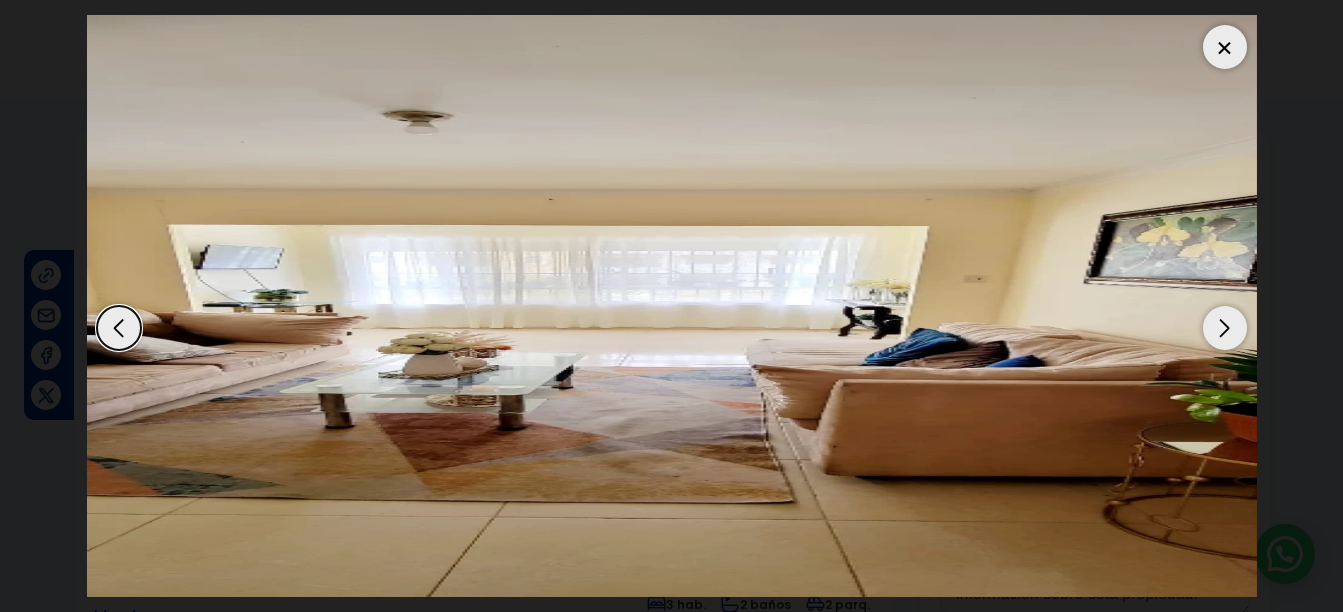 click at bounding box center [1225, 328] 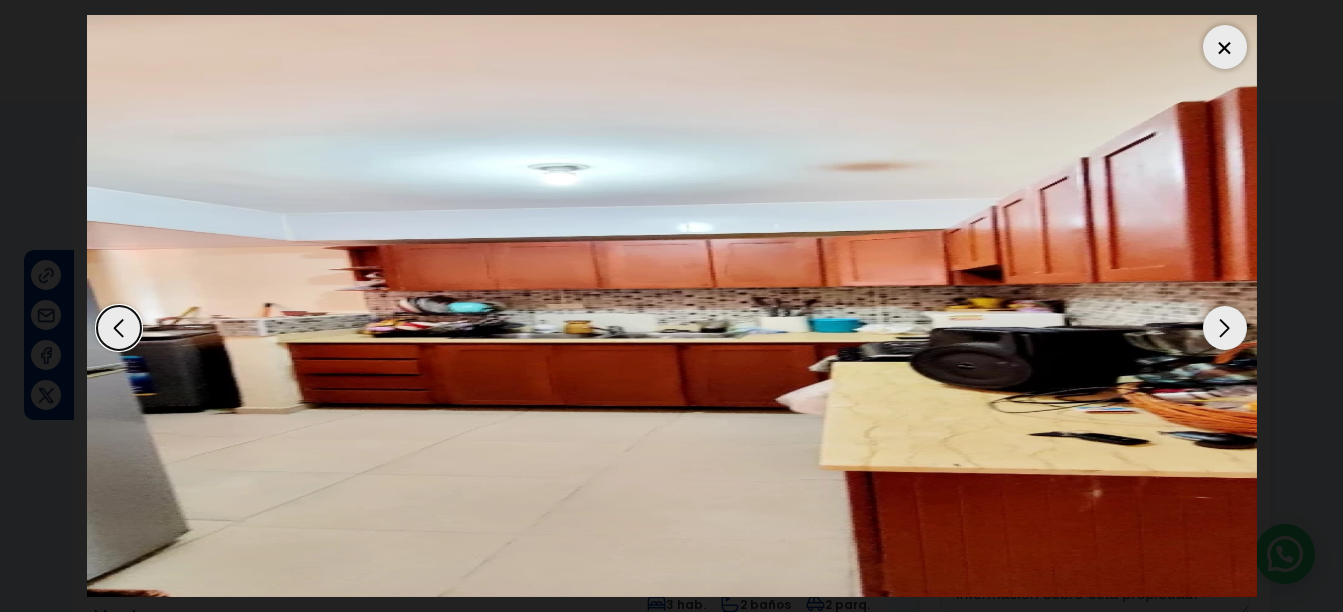 click at bounding box center [1225, 328] 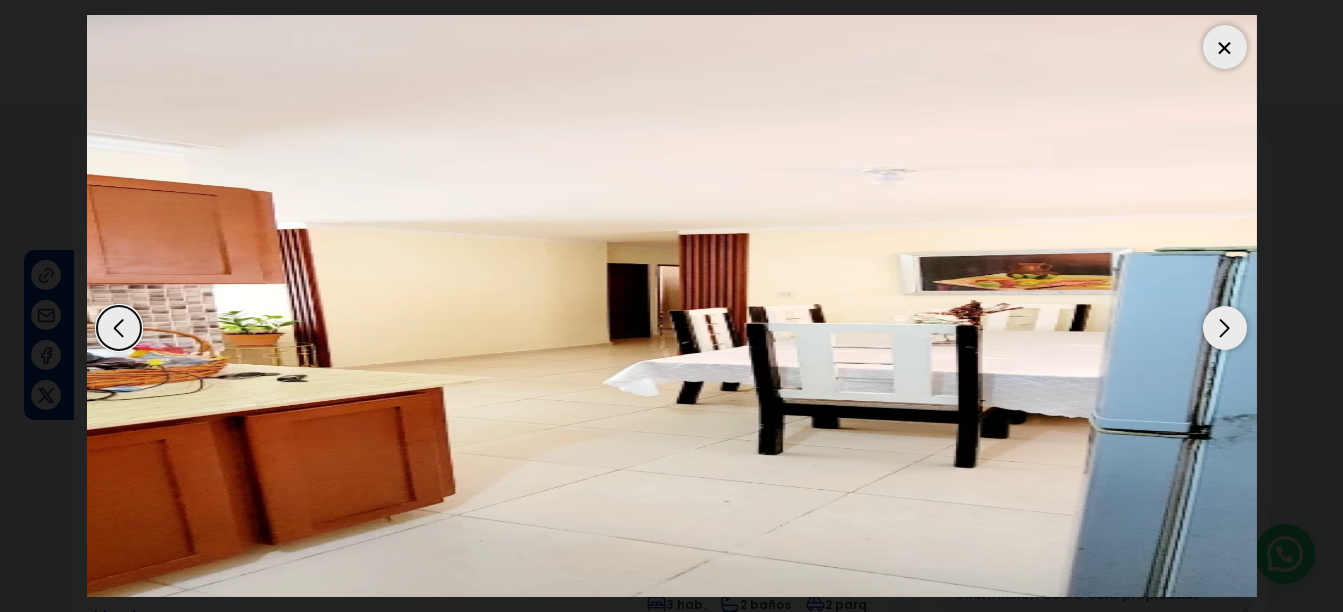 click at bounding box center [1225, 328] 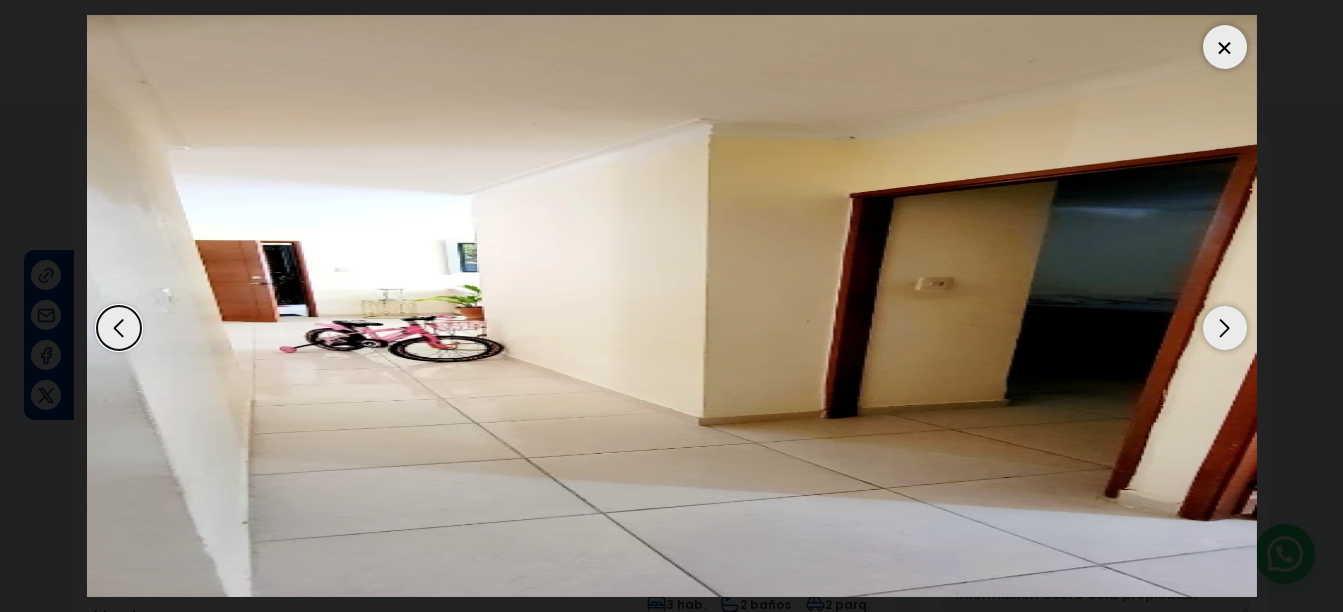 click at bounding box center (1225, 328) 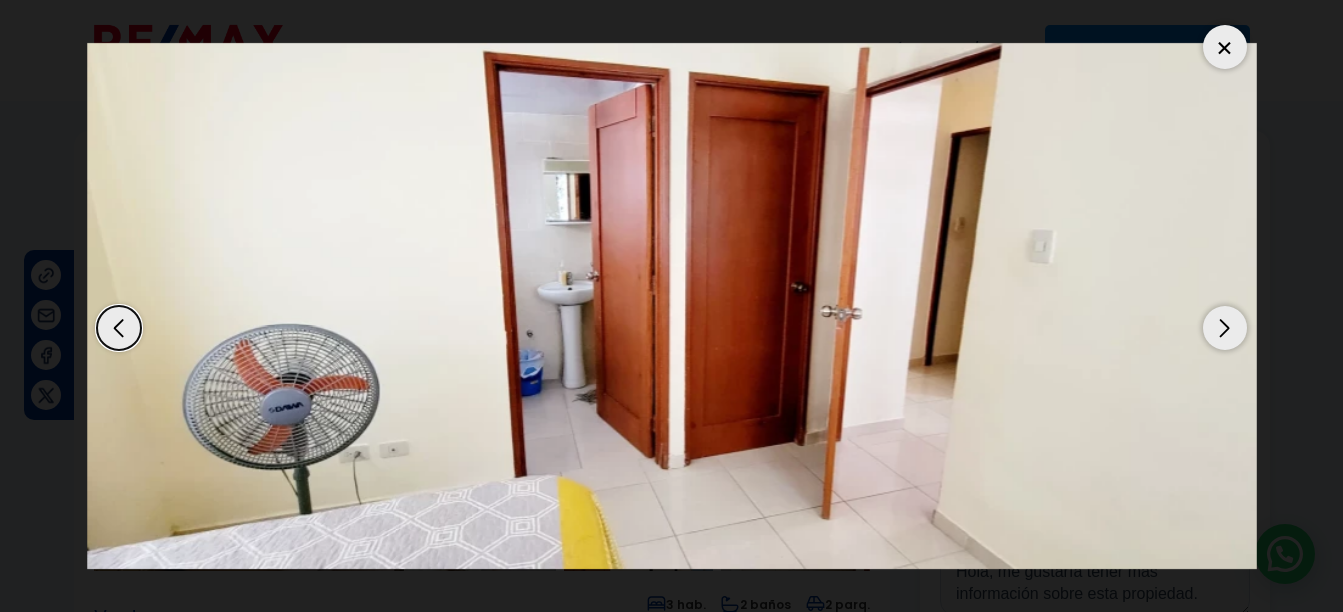 click at bounding box center (1225, 328) 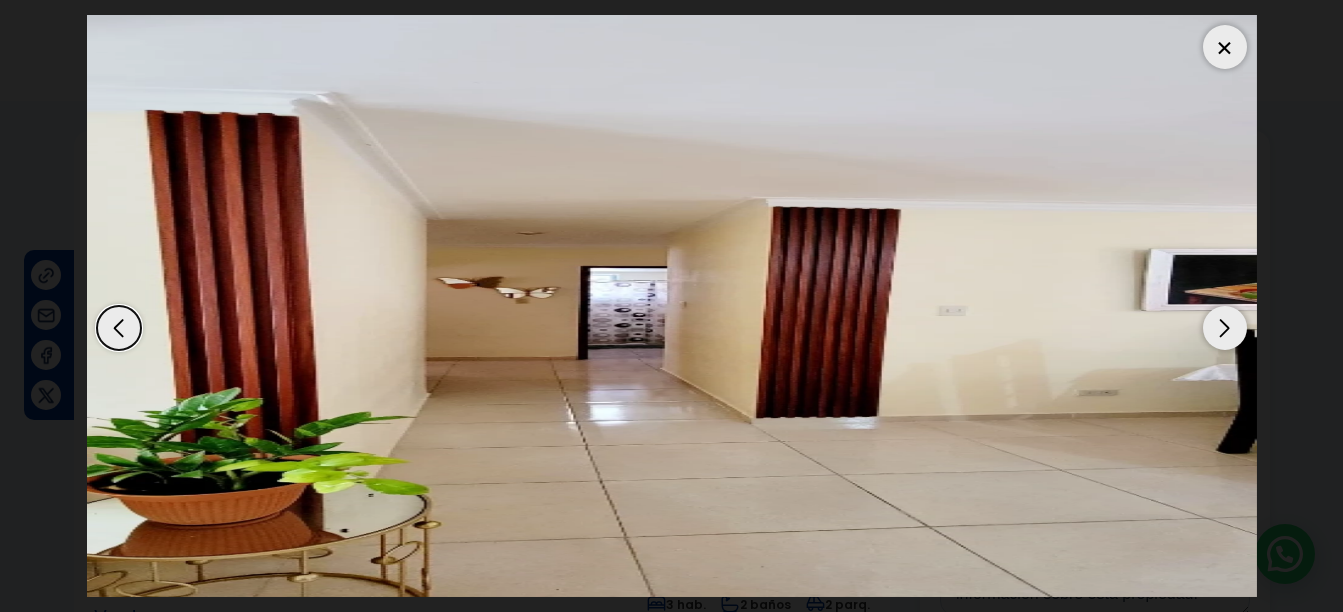 click at bounding box center [1225, 328] 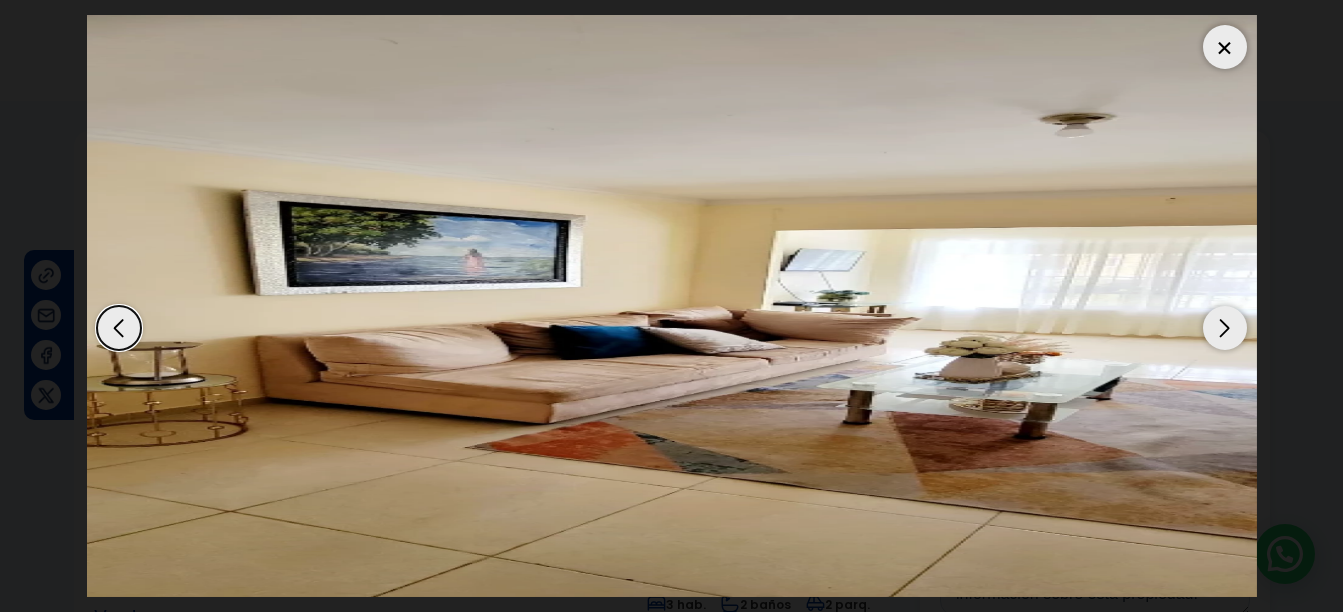 click at bounding box center [1225, 328] 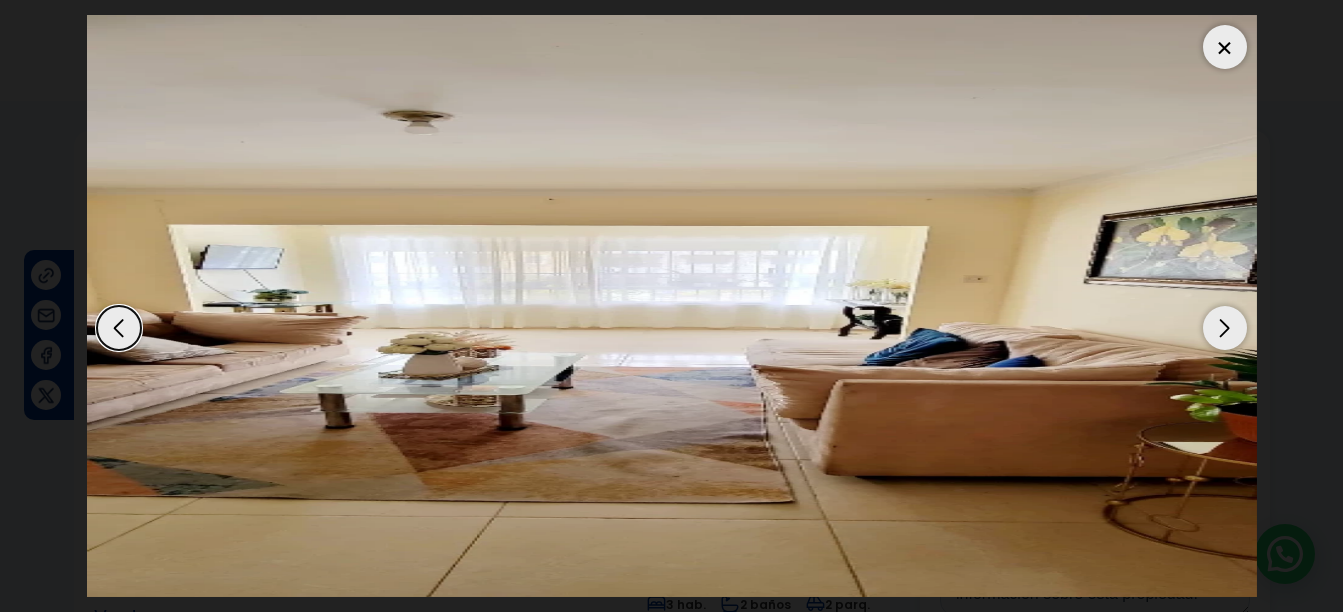 drag, startPoint x: 1246, startPoint y: 46, endPoint x: 1224, endPoint y: 54, distance: 23.409399 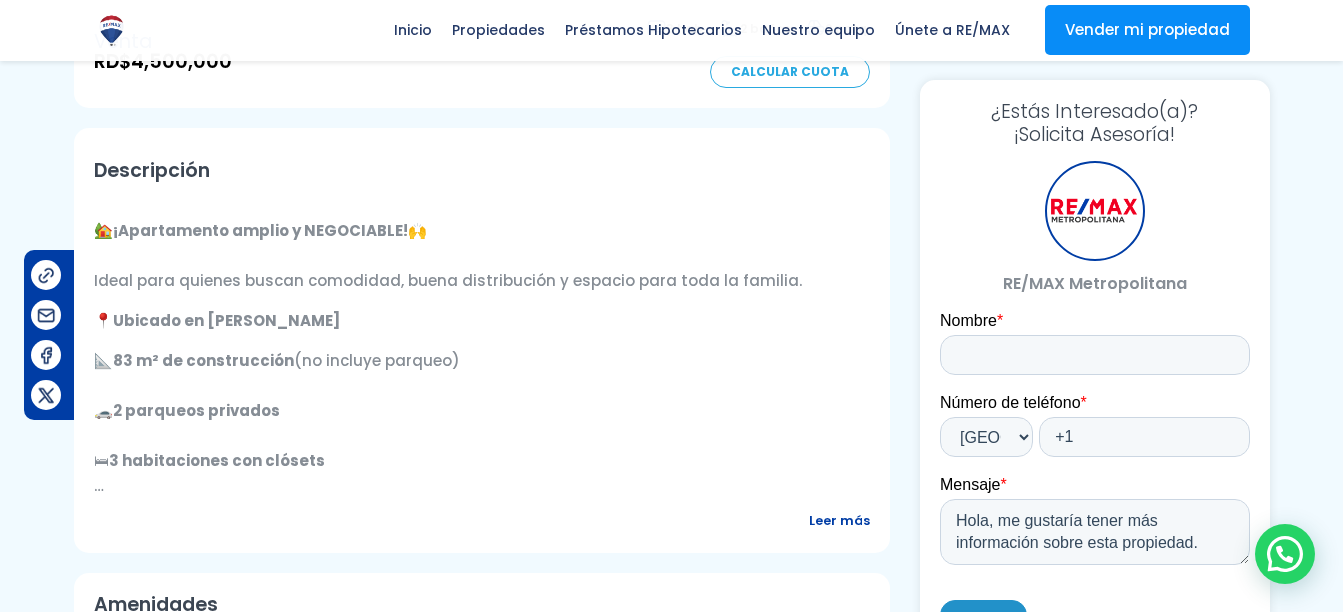 scroll, scrollTop: 600, scrollLeft: 0, axis: vertical 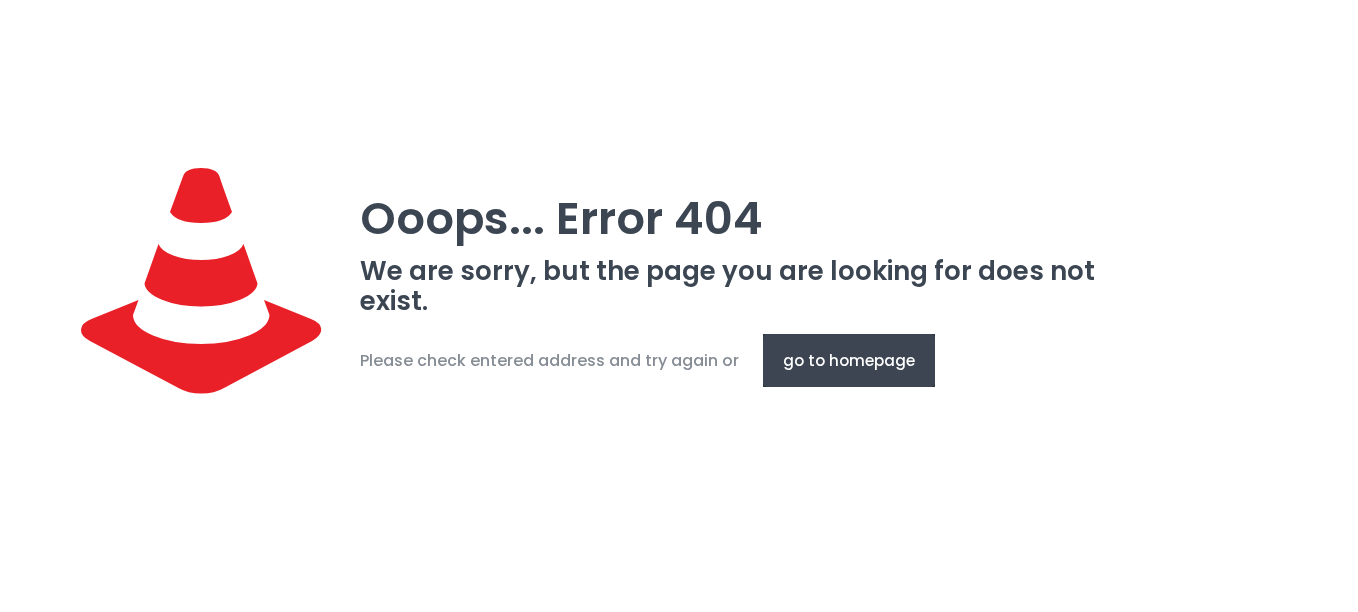 click on "go to homepage" at bounding box center (849, 360) 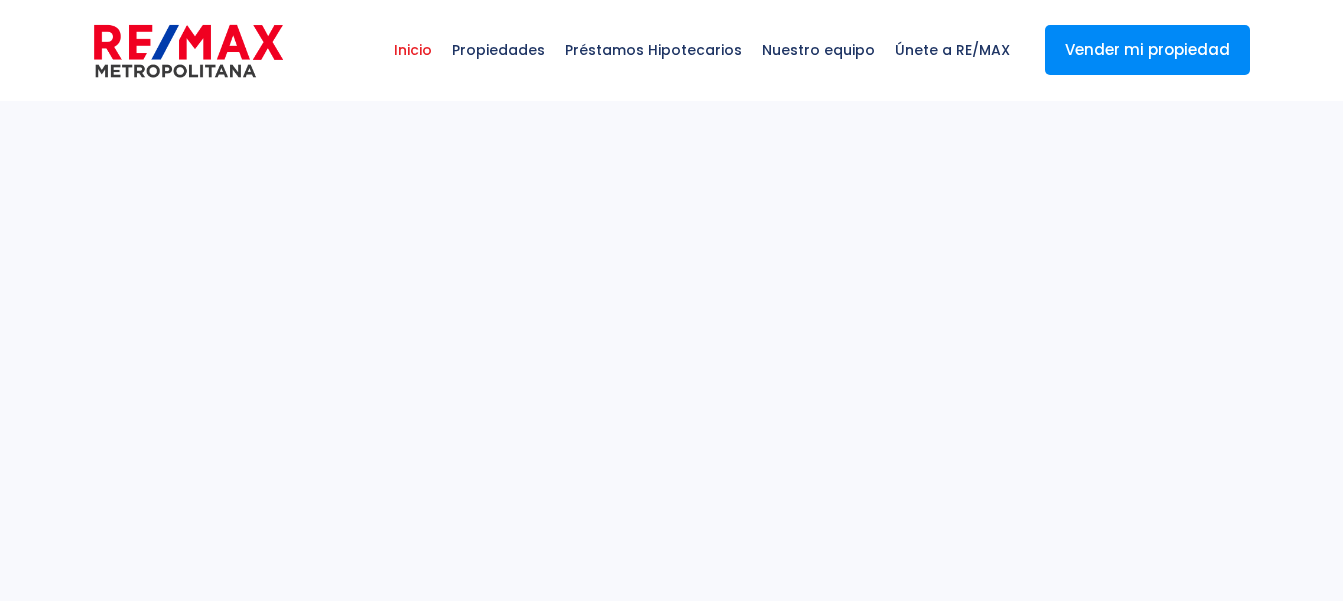 select 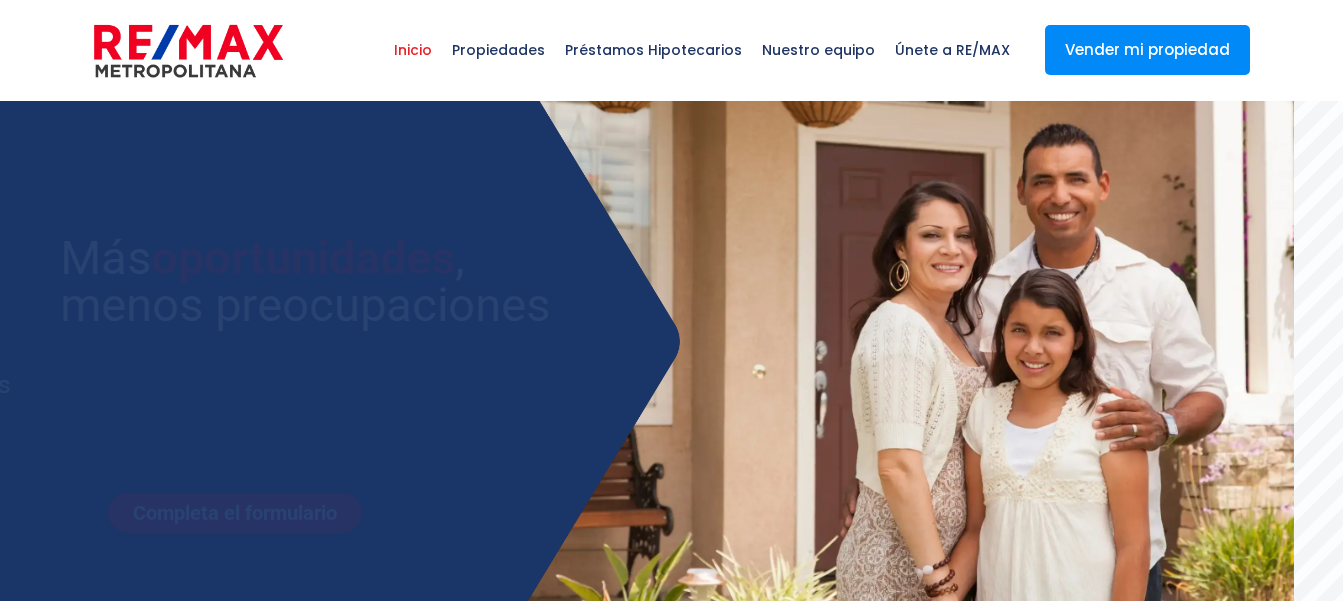 scroll, scrollTop: 0, scrollLeft: 0, axis: both 